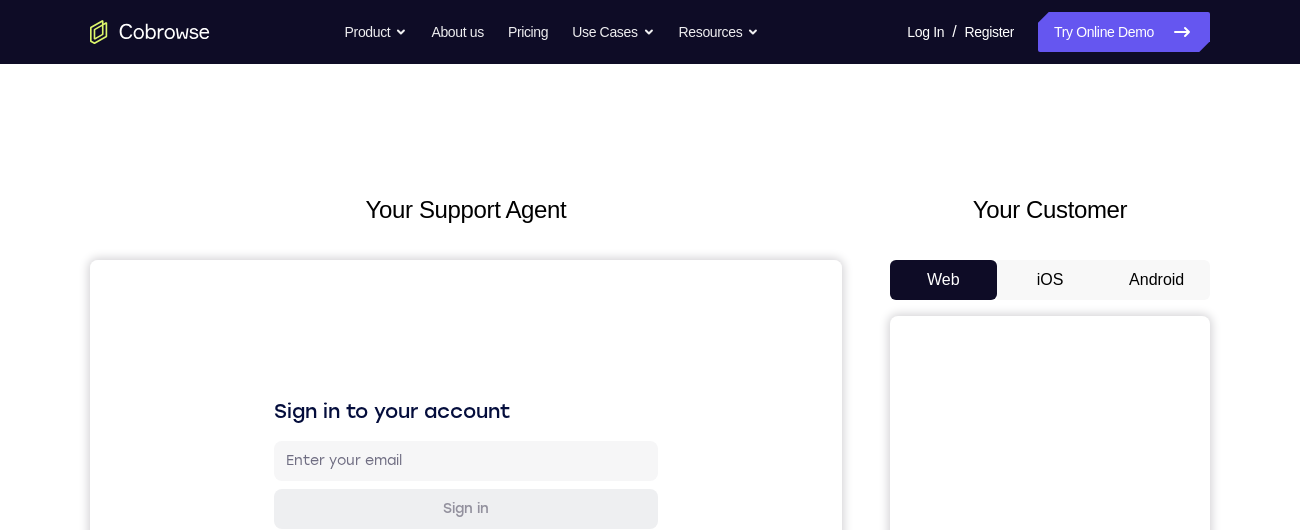 scroll, scrollTop: 0, scrollLeft: 0, axis: both 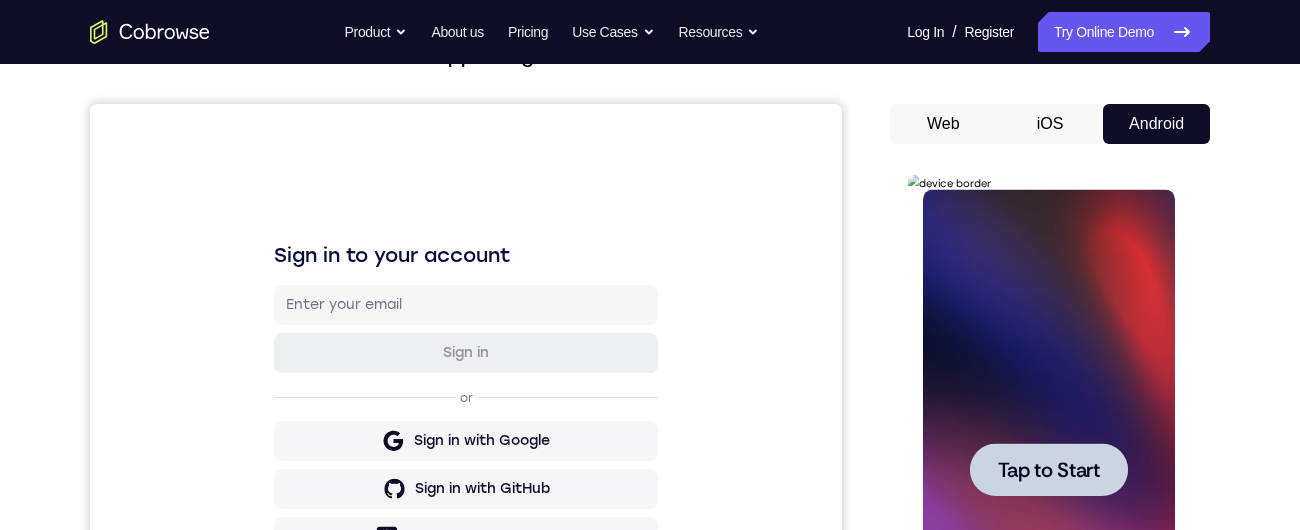 click on "Tap to Start" at bounding box center [1048, 470] 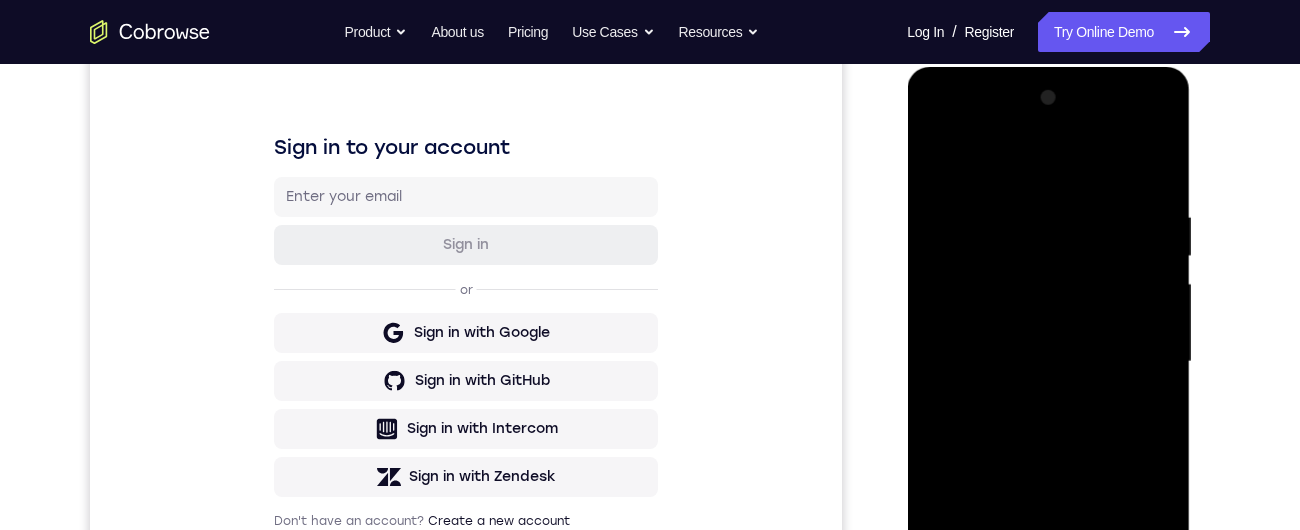 scroll, scrollTop: 334, scrollLeft: 0, axis: vertical 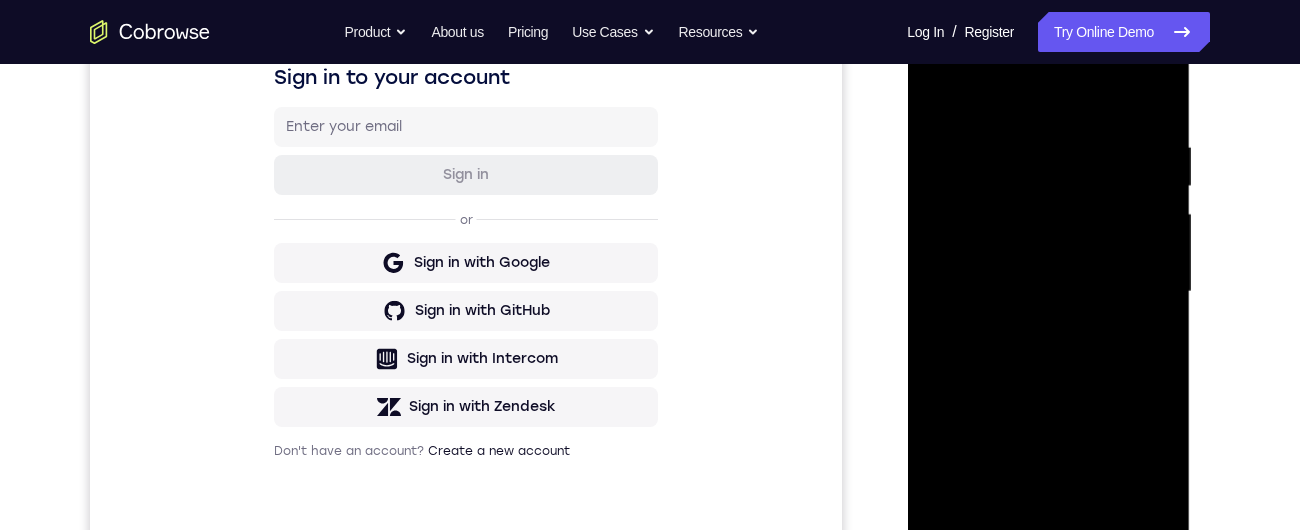 click at bounding box center (1048, 292) 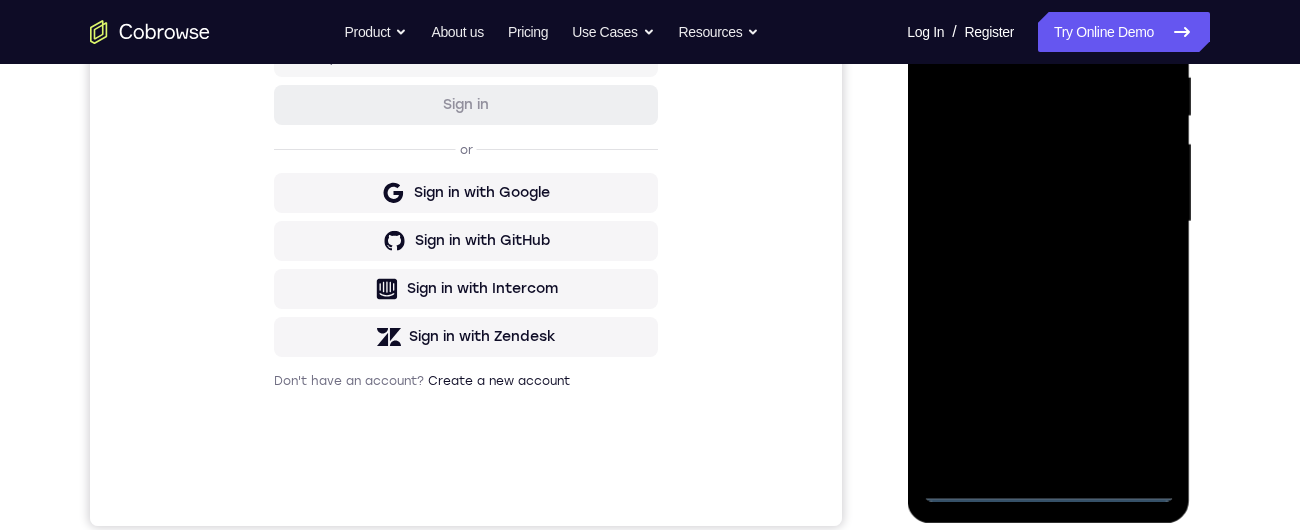 click at bounding box center [1048, 222] 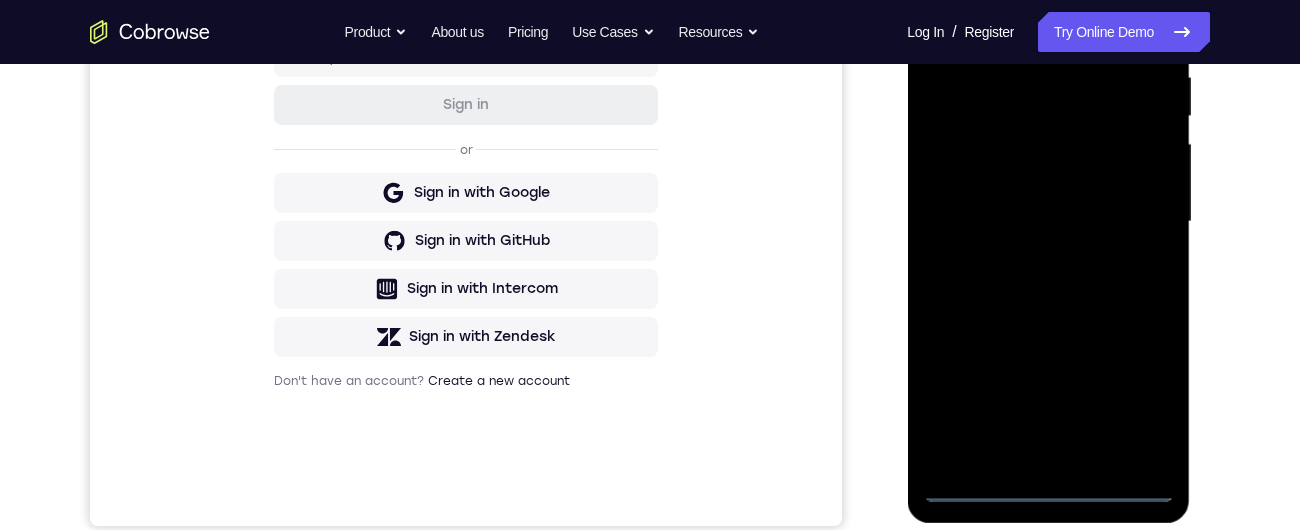scroll, scrollTop: 223, scrollLeft: 0, axis: vertical 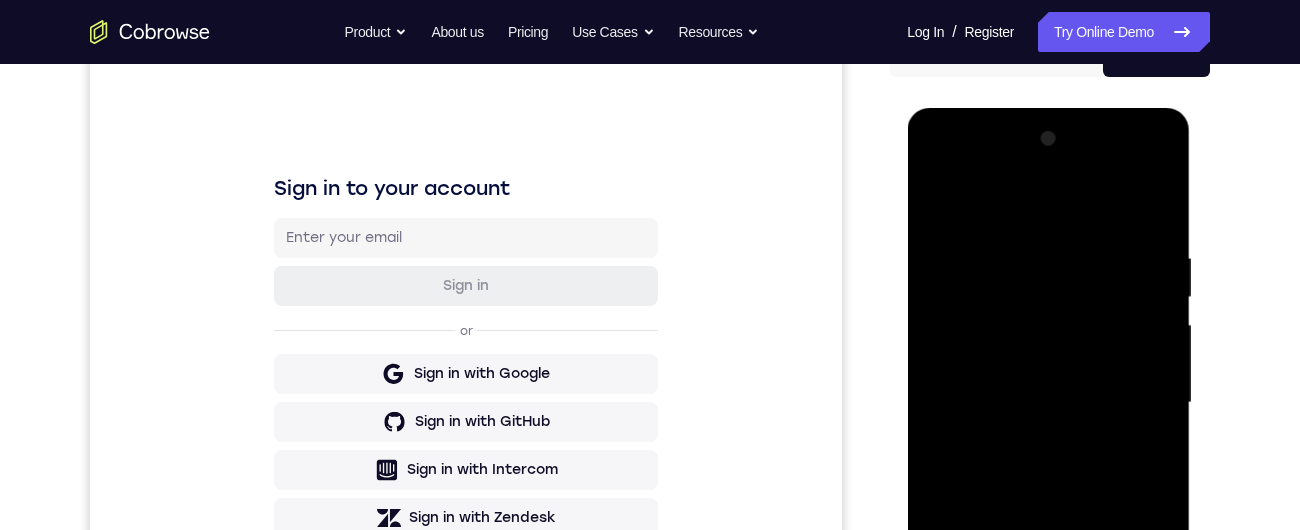 click at bounding box center [1048, 403] 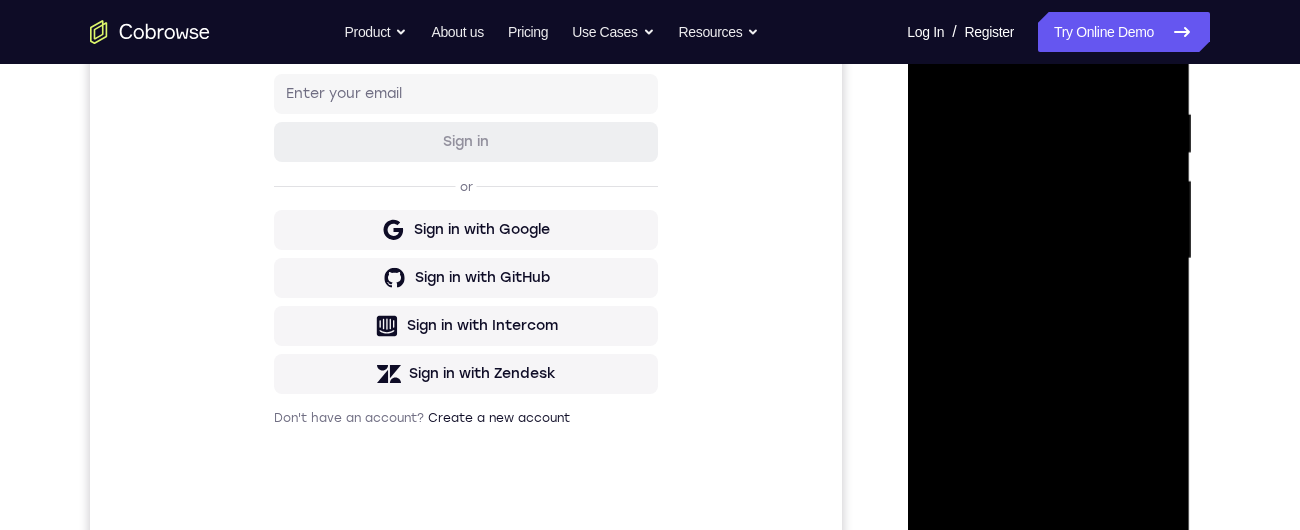 click at bounding box center [1048, 259] 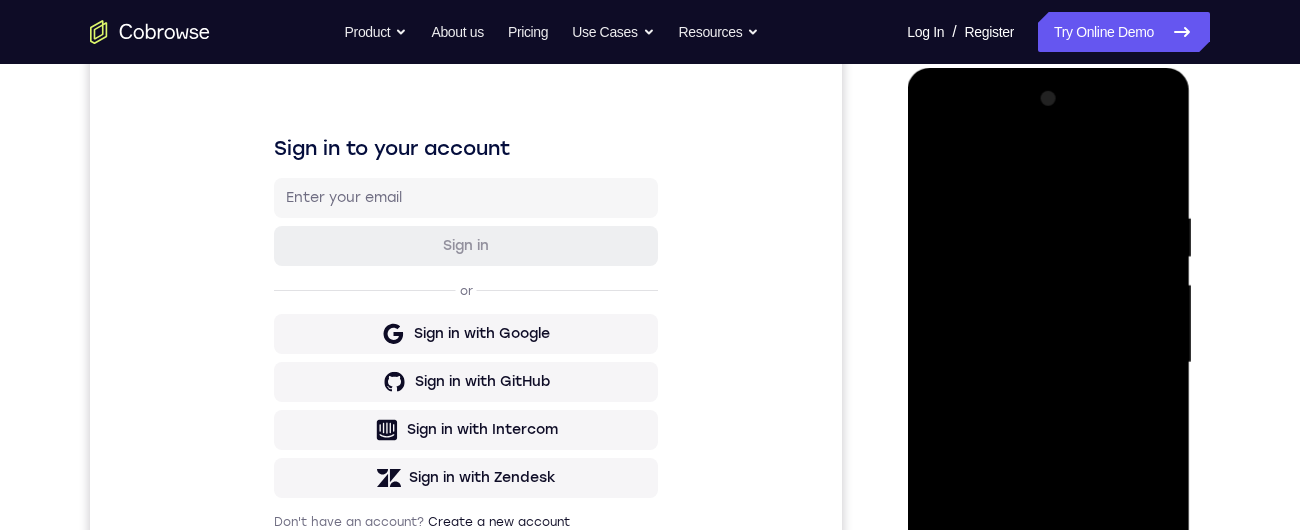 click at bounding box center (1048, 363) 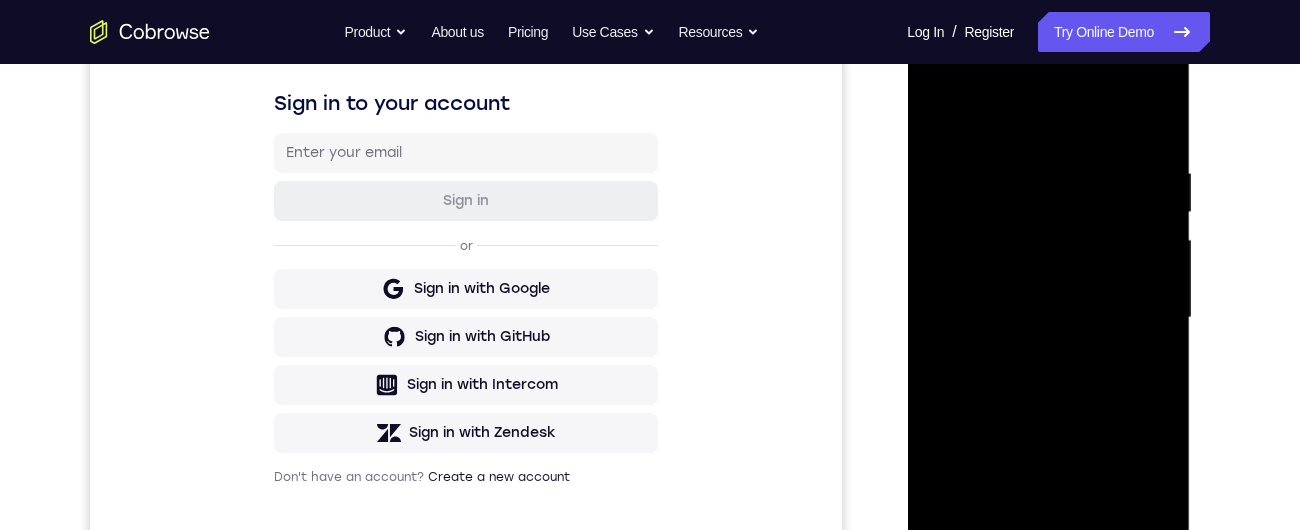 scroll, scrollTop: 333, scrollLeft: 0, axis: vertical 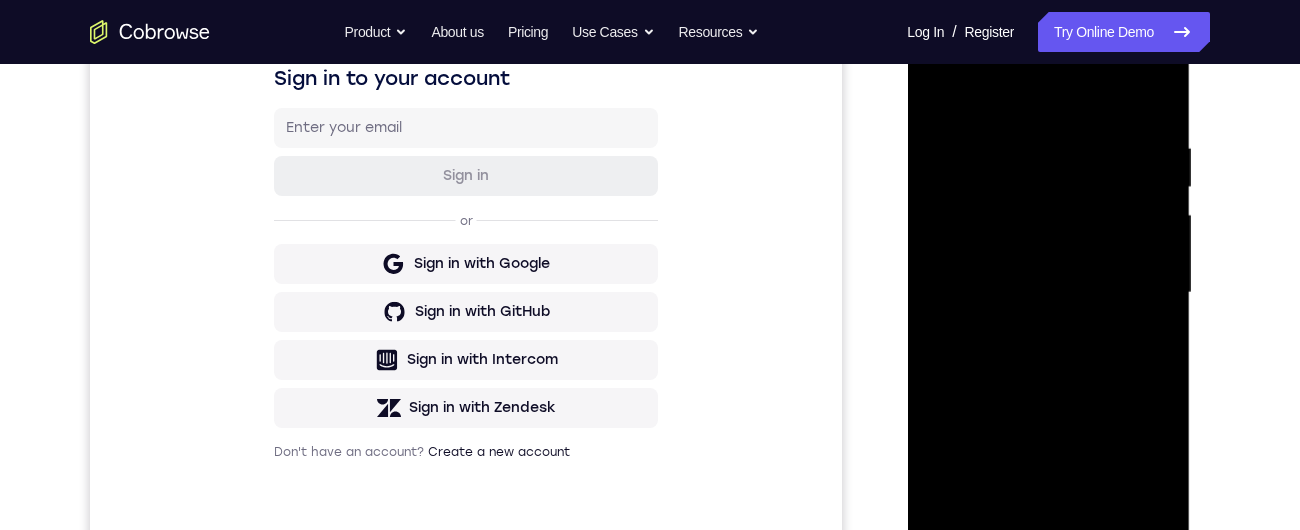 click at bounding box center [1048, 293] 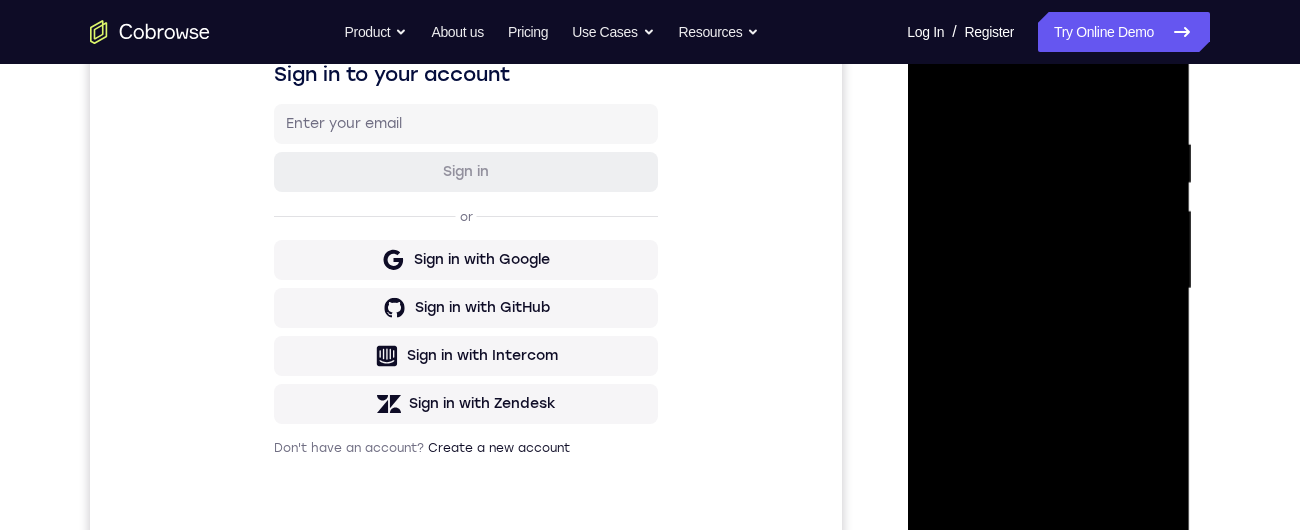 click at bounding box center [1048, 289] 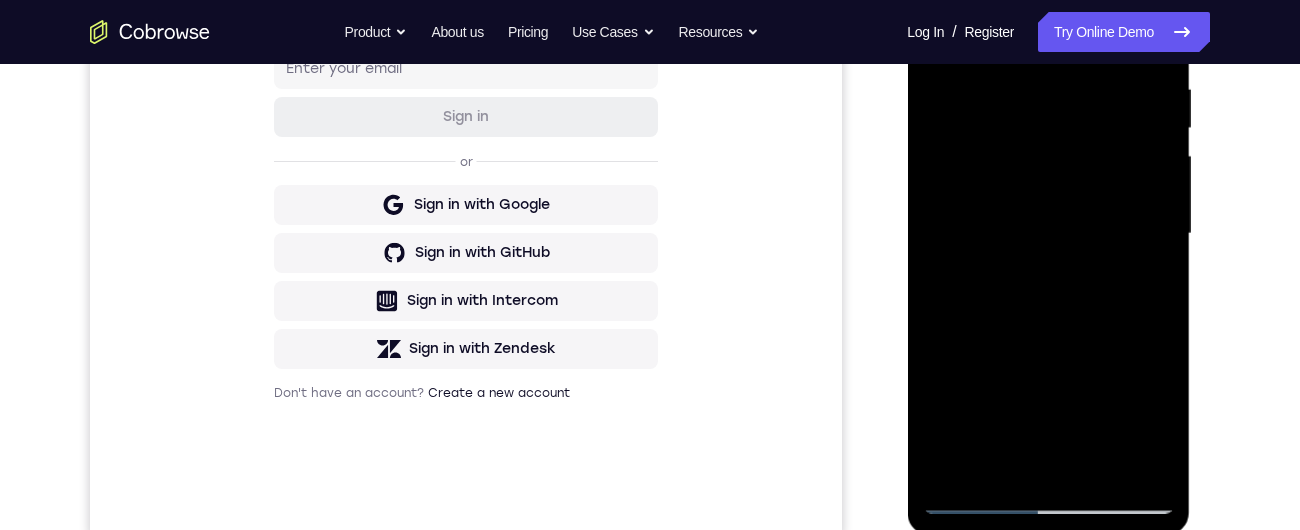 scroll, scrollTop: 403, scrollLeft: 0, axis: vertical 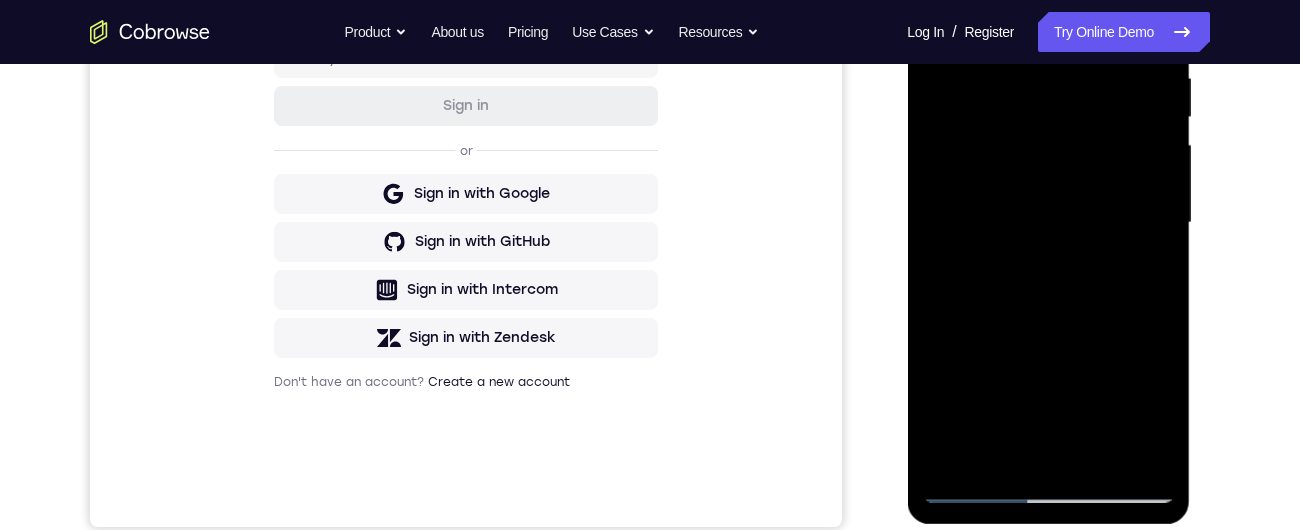 click at bounding box center (1048, 223) 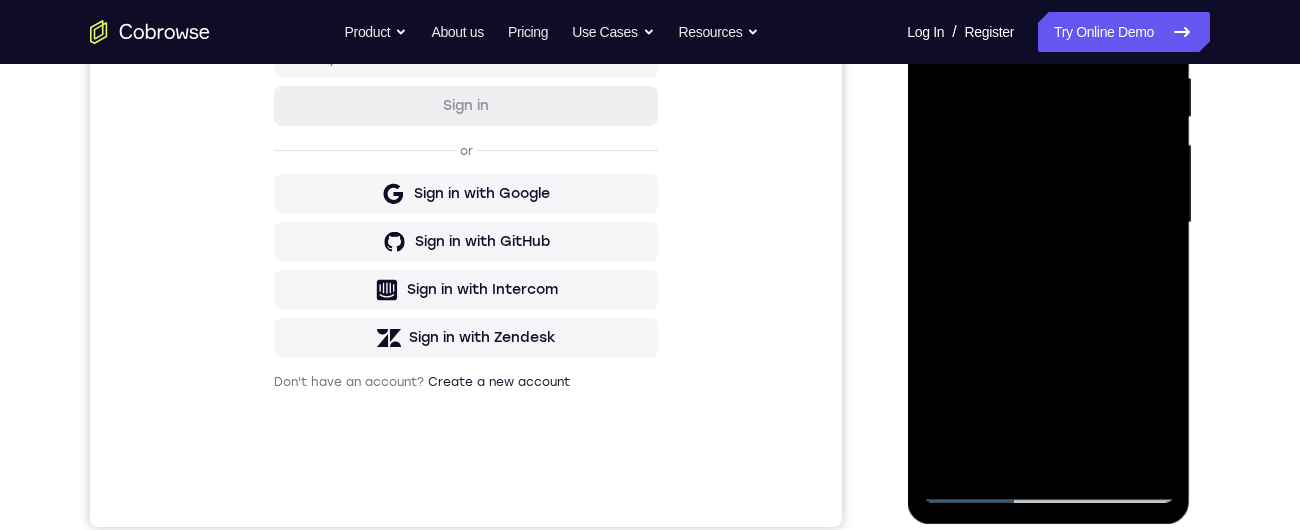 click at bounding box center (1048, 223) 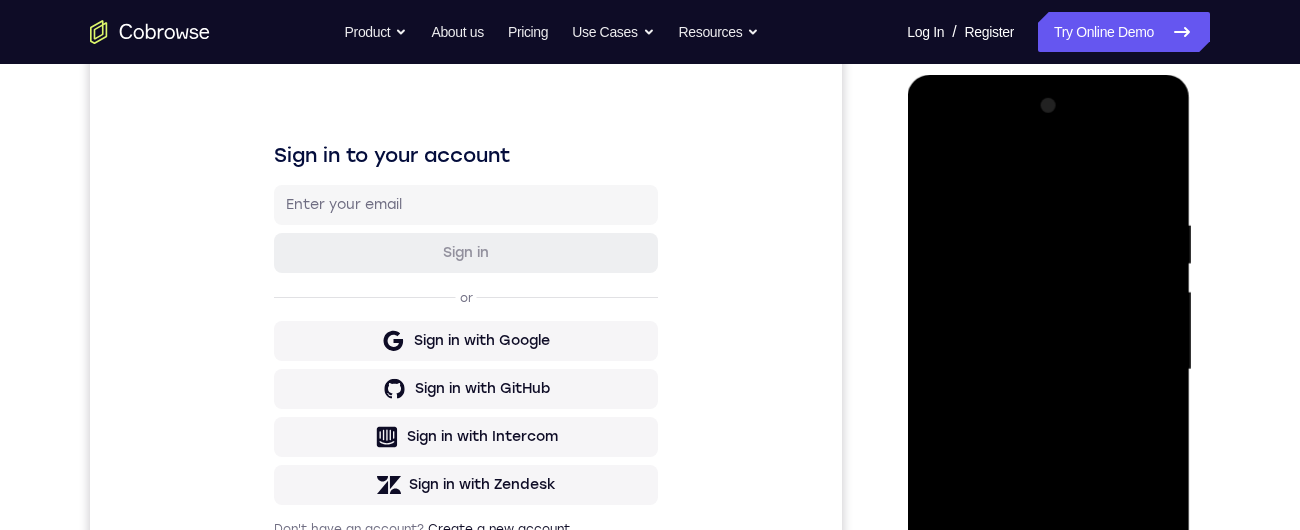 scroll, scrollTop: 458, scrollLeft: 0, axis: vertical 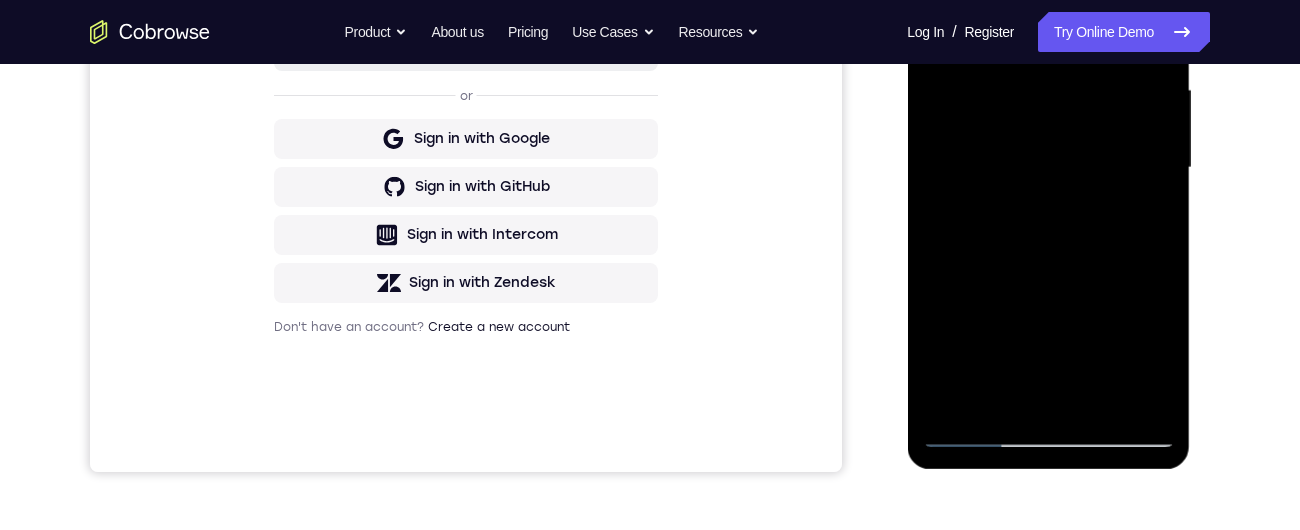 click at bounding box center [1048, 168] 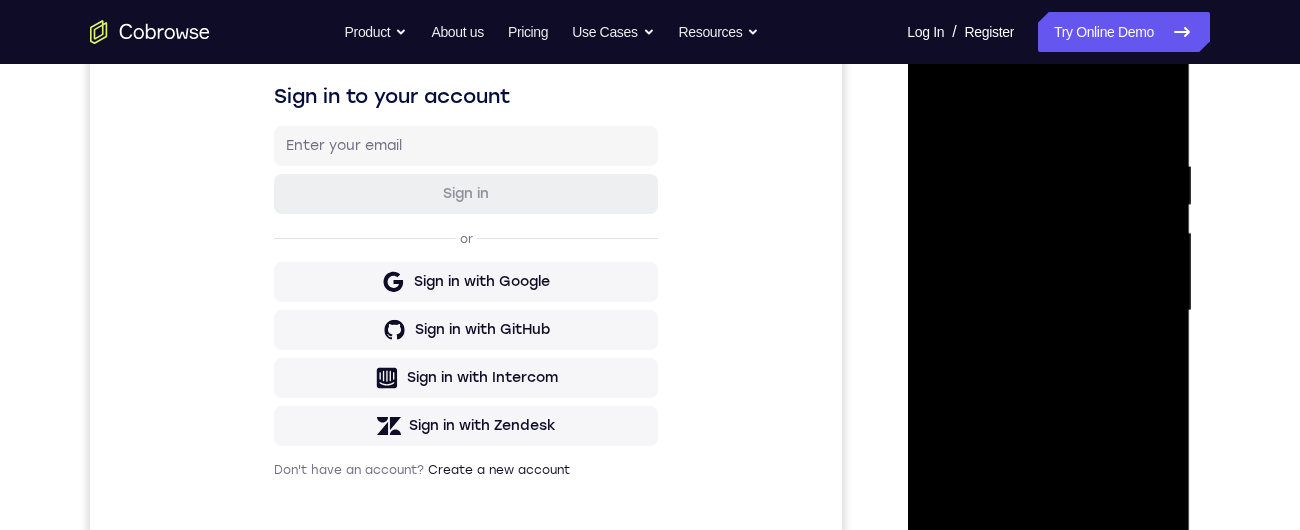 click at bounding box center (1048, 311) 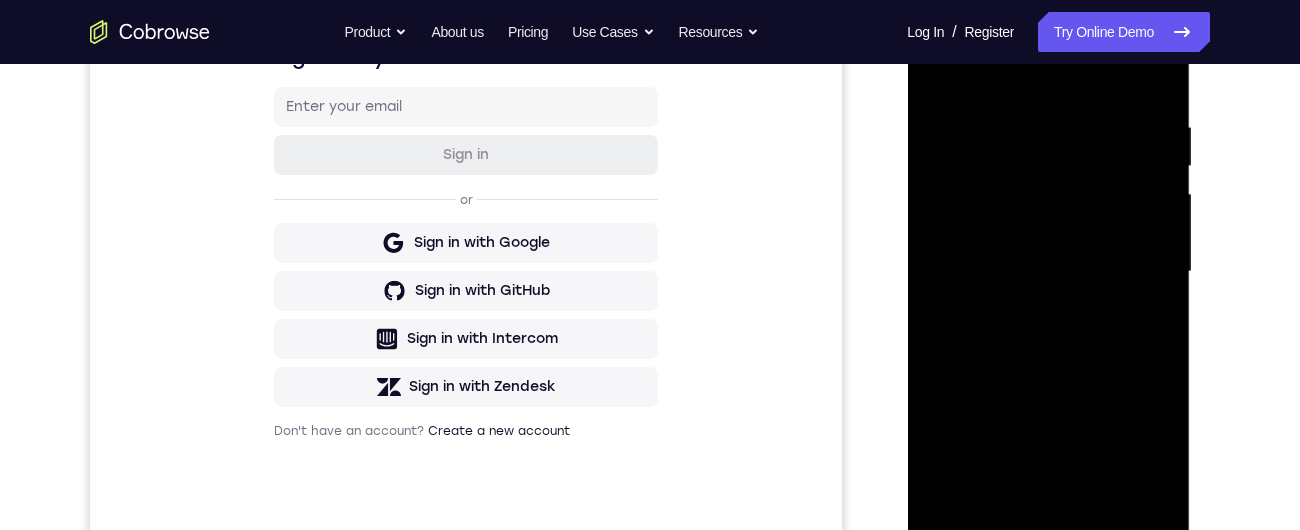 click at bounding box center (1048, 272) 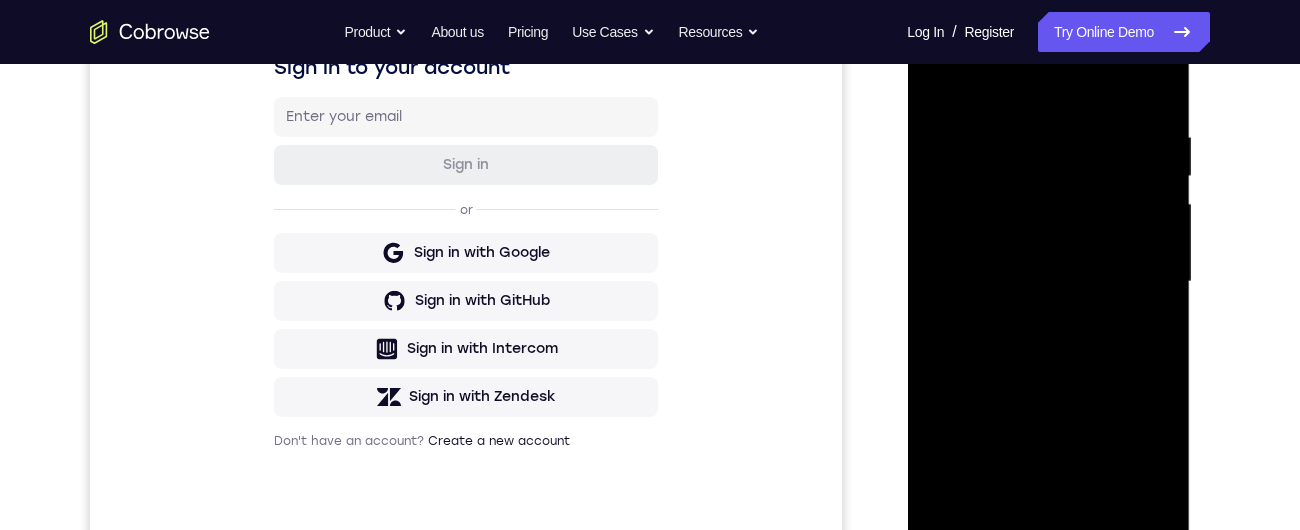 scroll, scrollTop: 338, scrollLeft: 0, axis: vertical 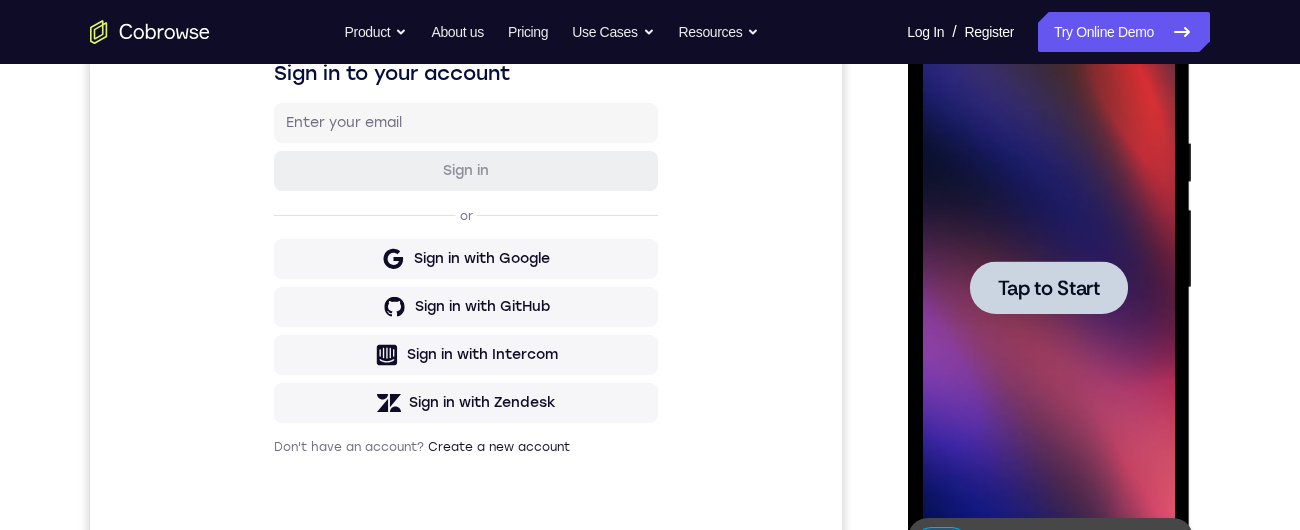 click on "Tap to Start" at bounding box center (1048, 288) 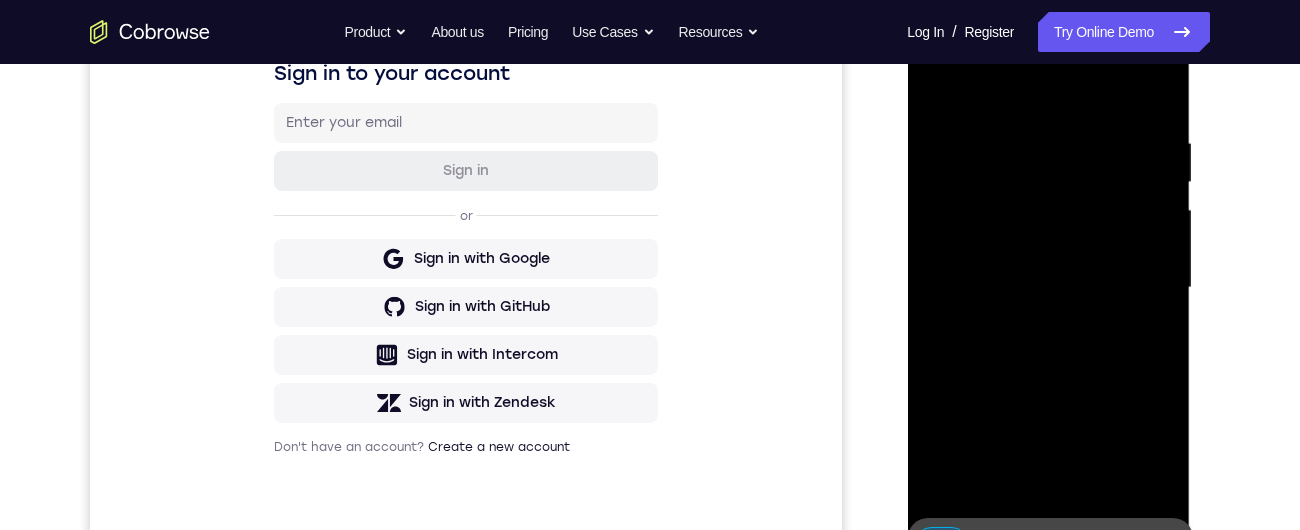 click 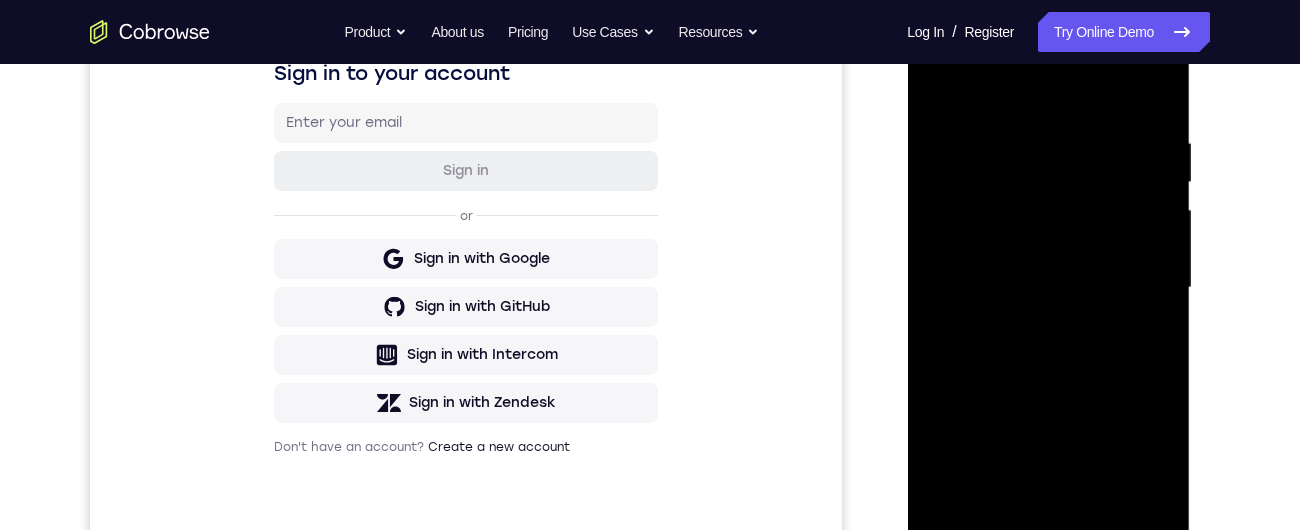 scroll, scrollTop: 377, scrollLeft: 0, axis: vertical 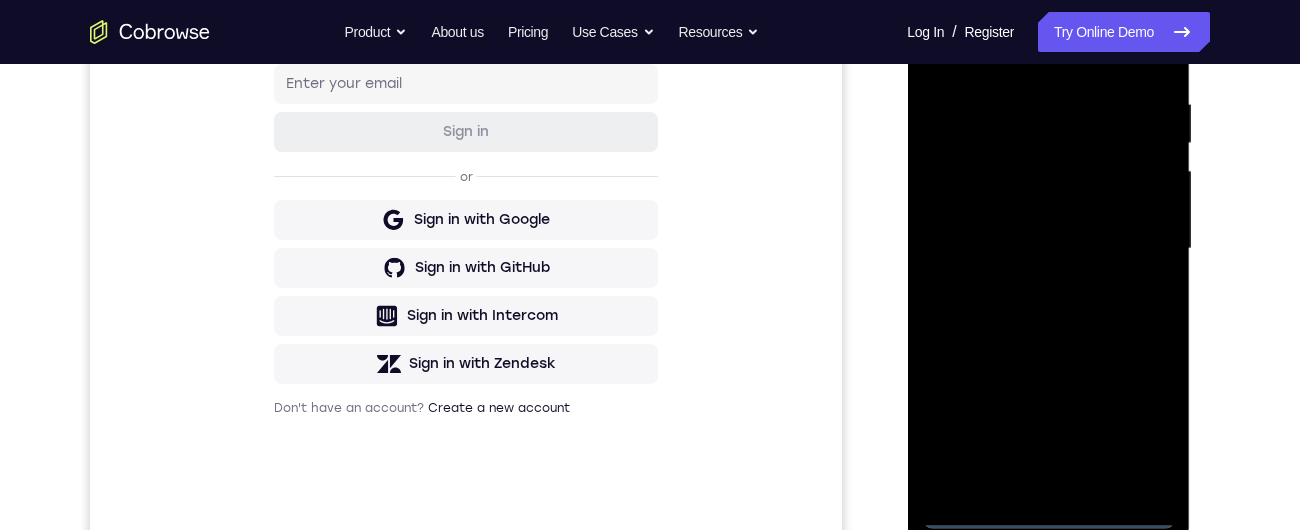 click at bounding box center (1048, 249) 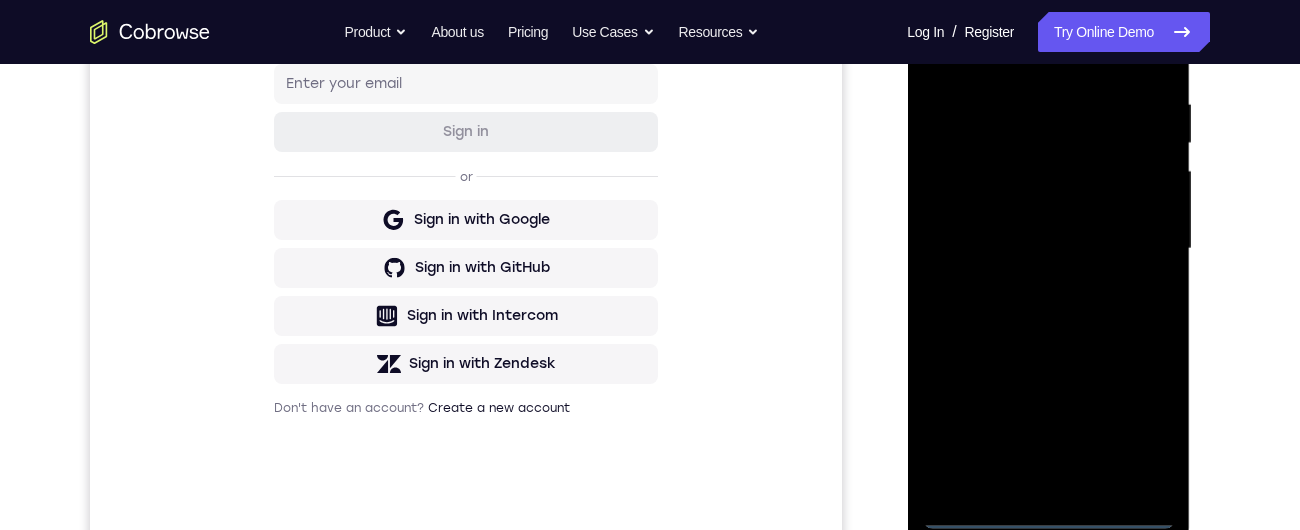 click at bounding box center (1048, 249) 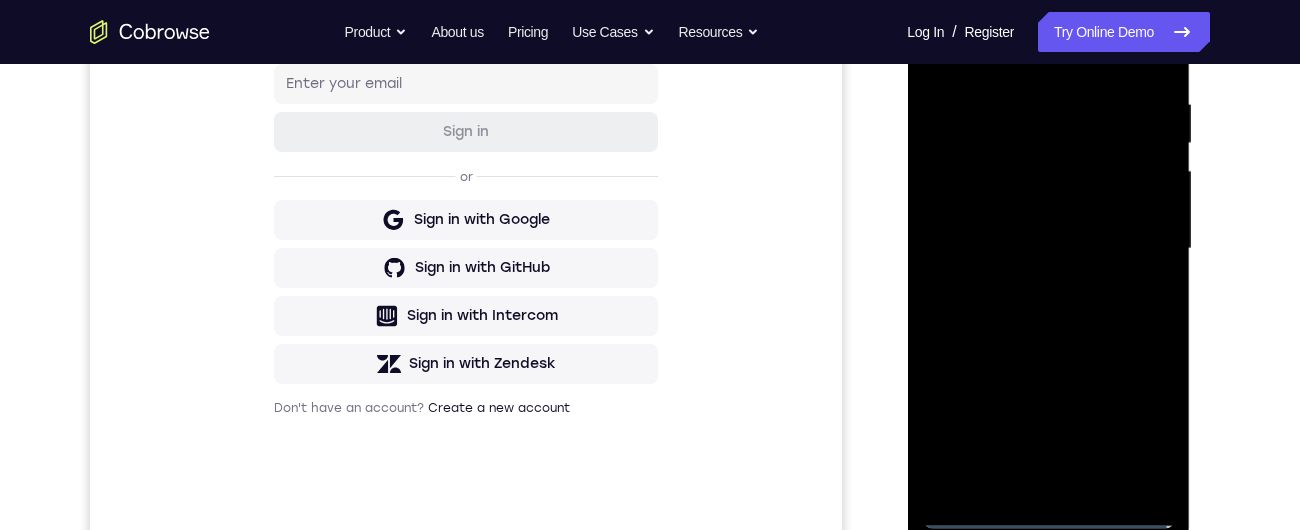 click at bounding box center (1048, 249) 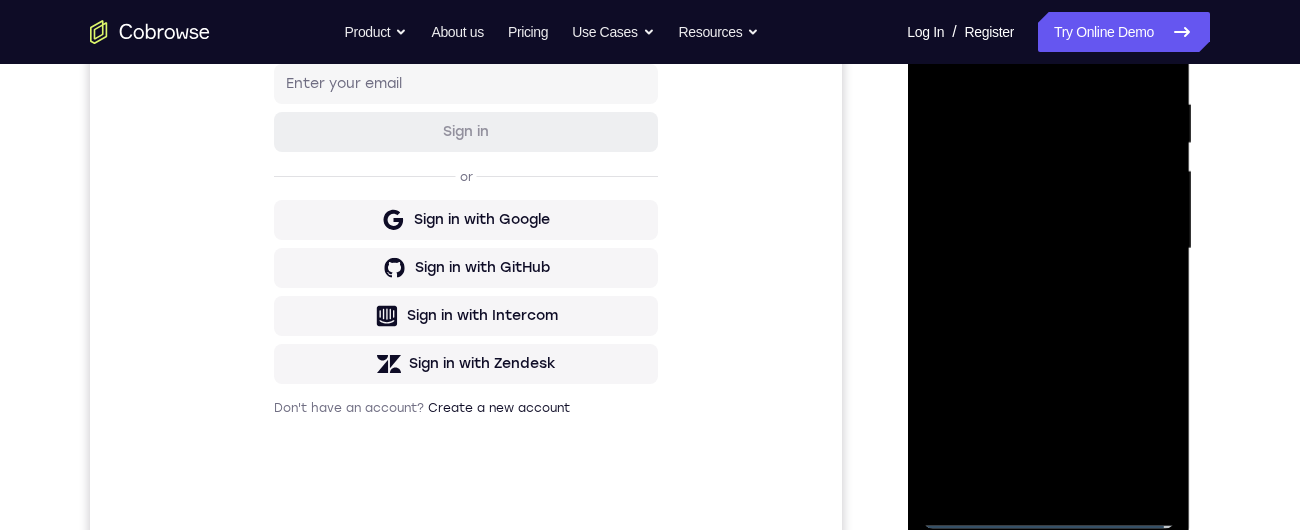 click at bounding box center [1048, 249] 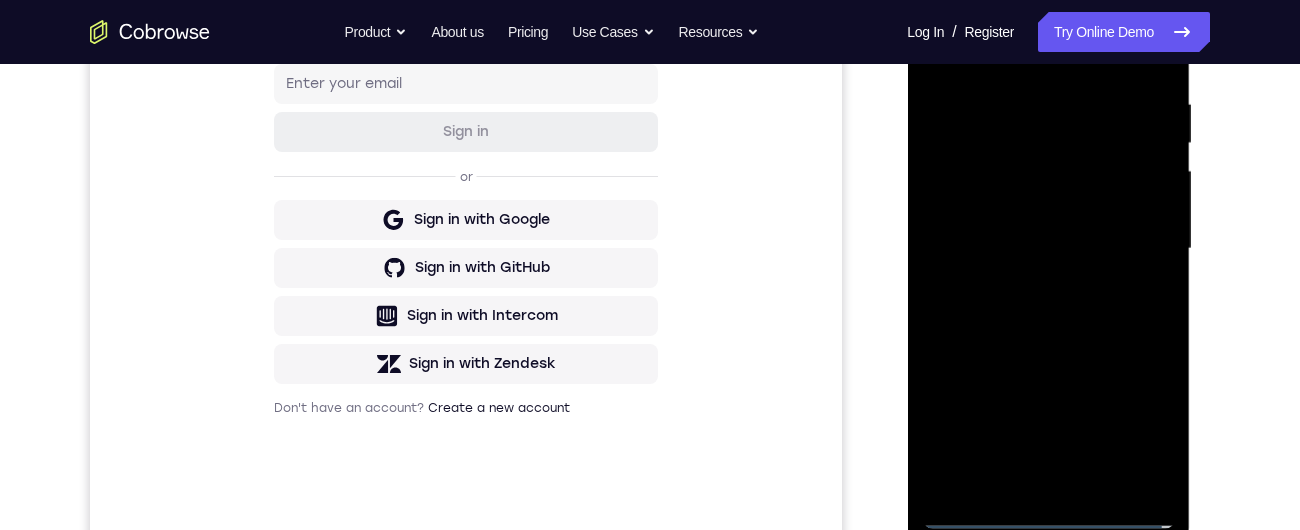 click at bounding box center (1048, 249) 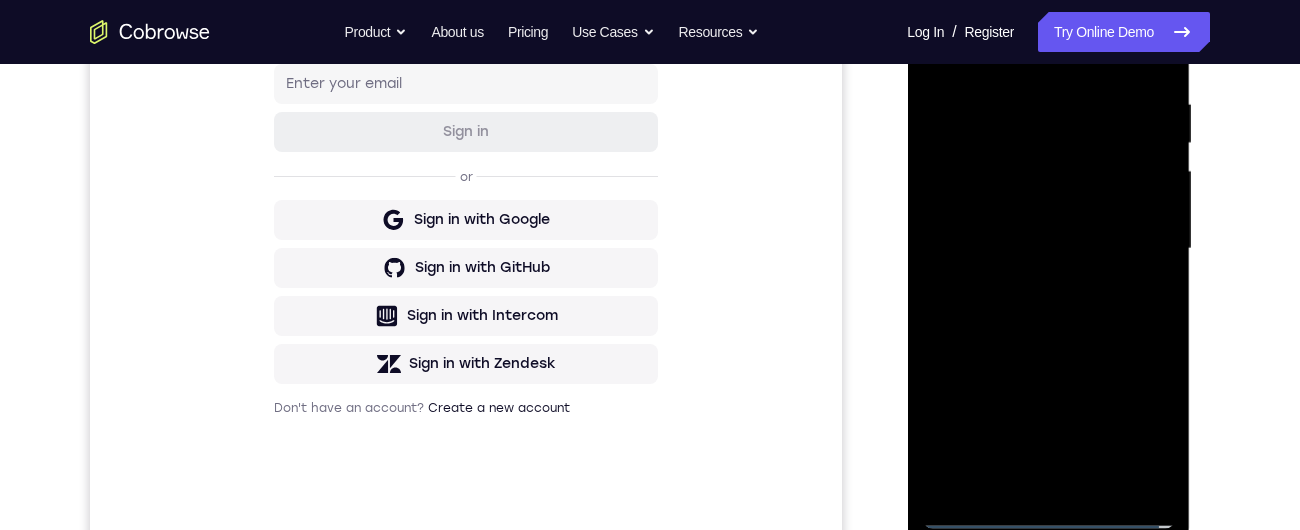 click at bounding box center (1048, 249) 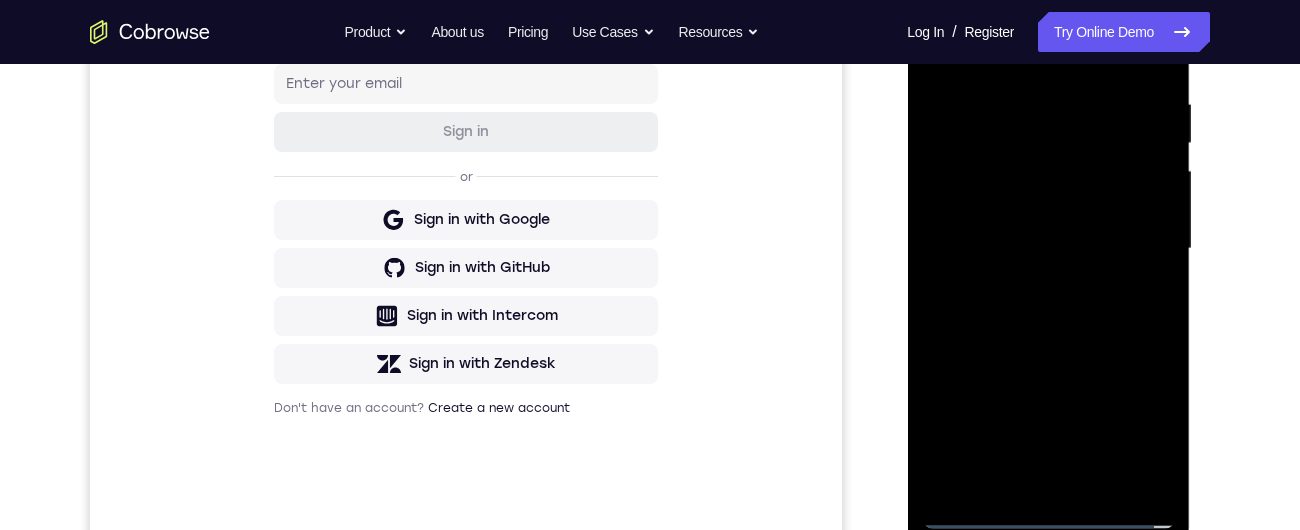 click at bounding box center (1048, 249) 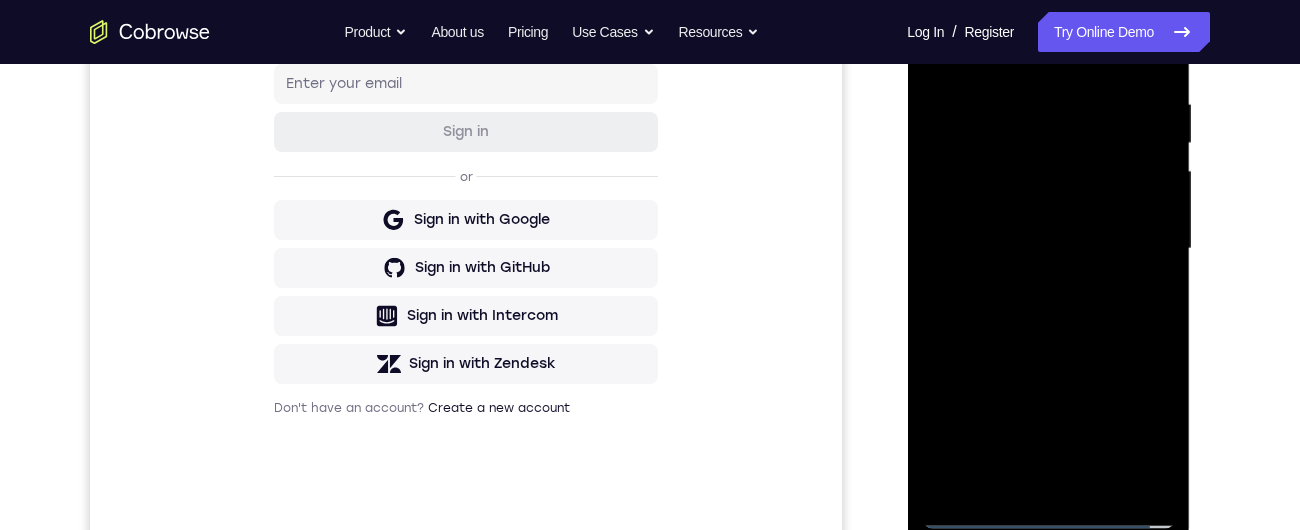 click at bounding box center [1048, 249] 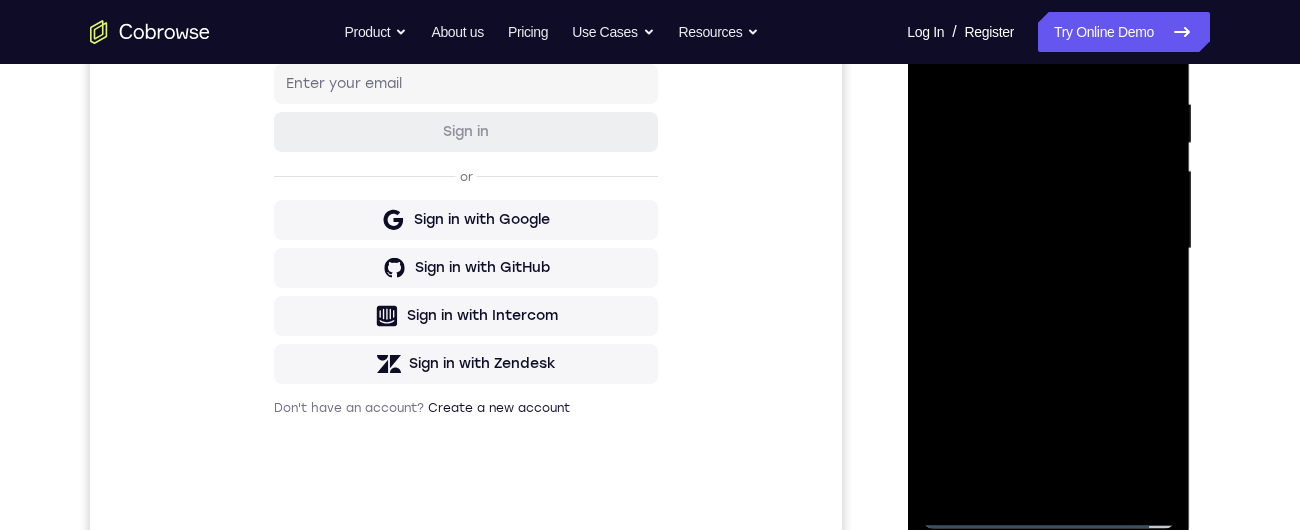 click at bounding box center (1048, 249) 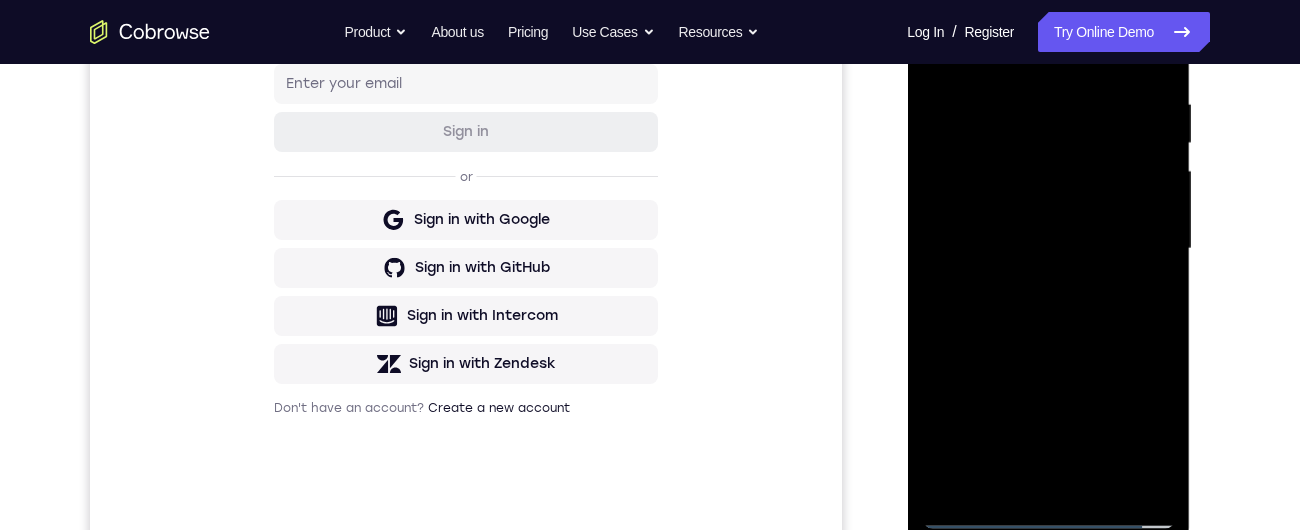 click at bounding box center [1048, 249] 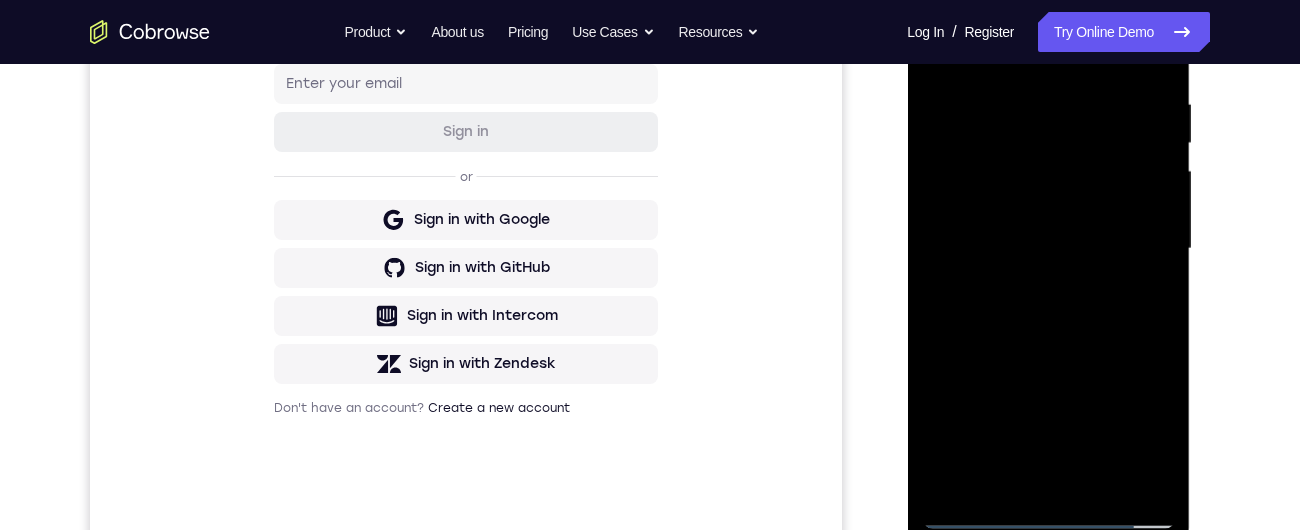 click at bounding box center (1048, 249) 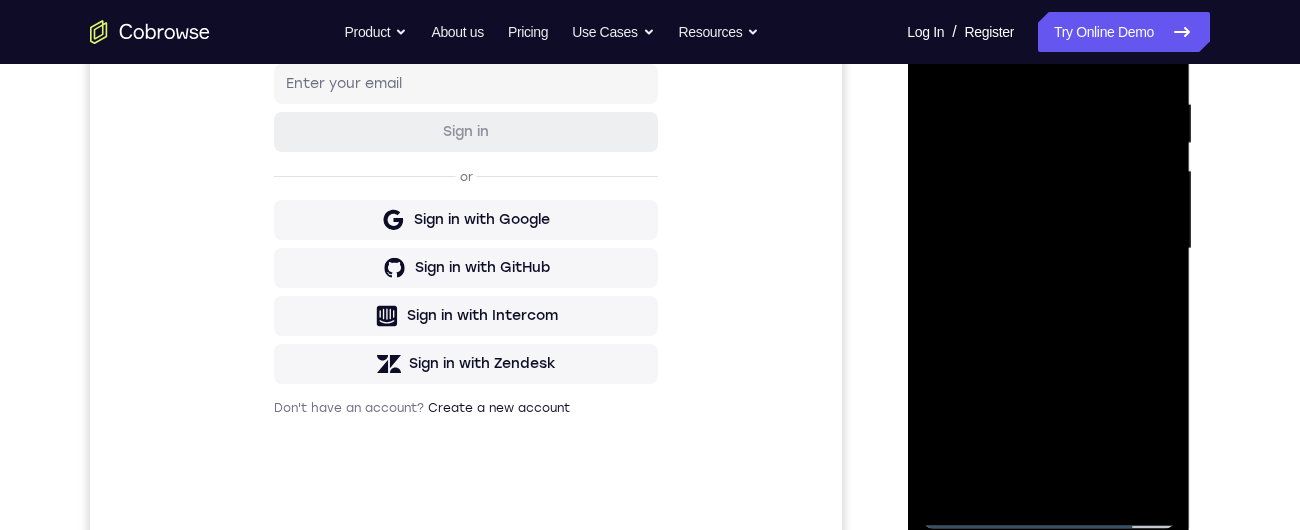 click at bounding box center [1048, 249] 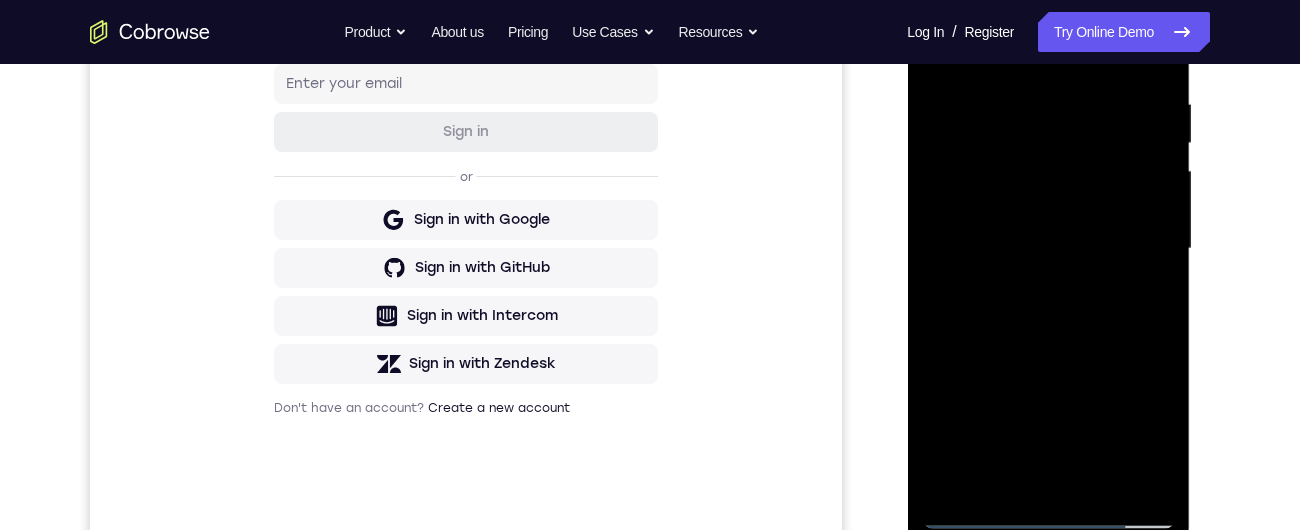 click at bounding box center (1048, 249) 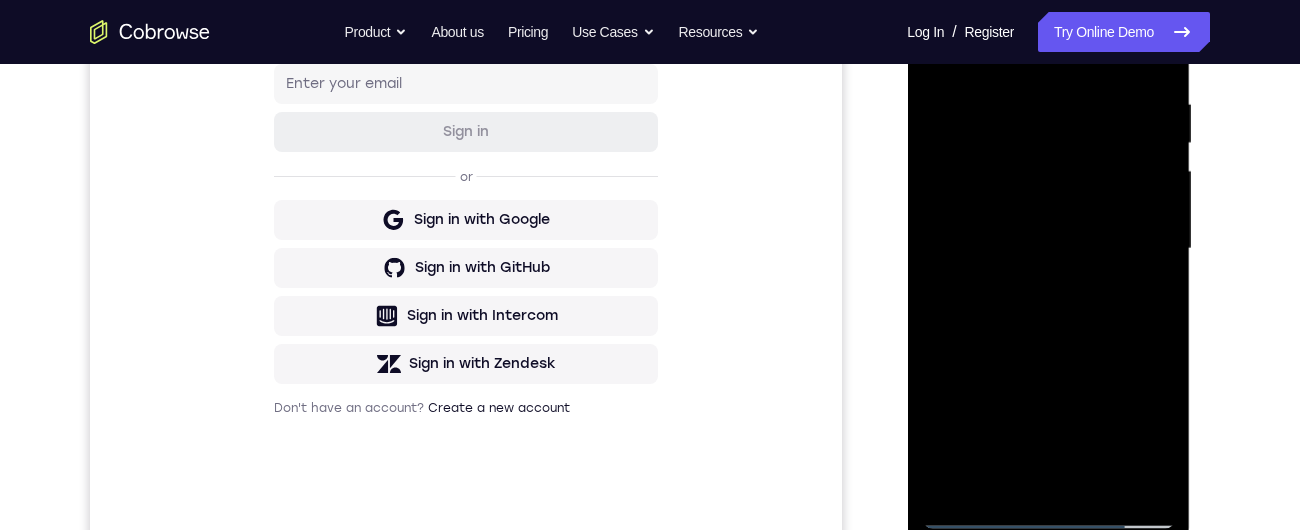 click at bounding box center [1048, 249] 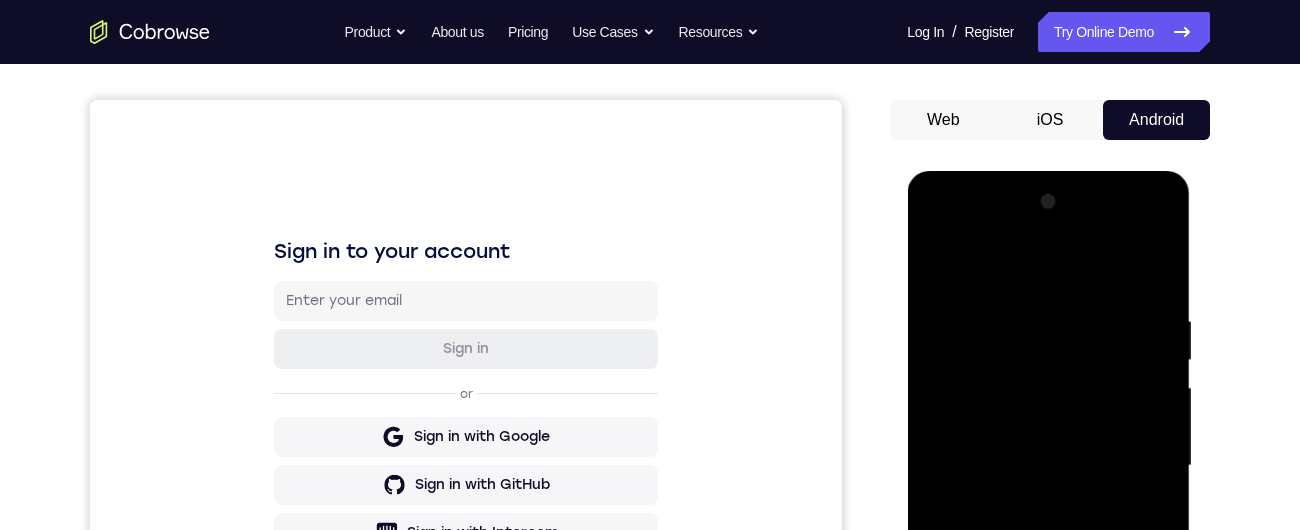 scroll, scrollTop: 157, scrollLeft: 0, axis: vertical 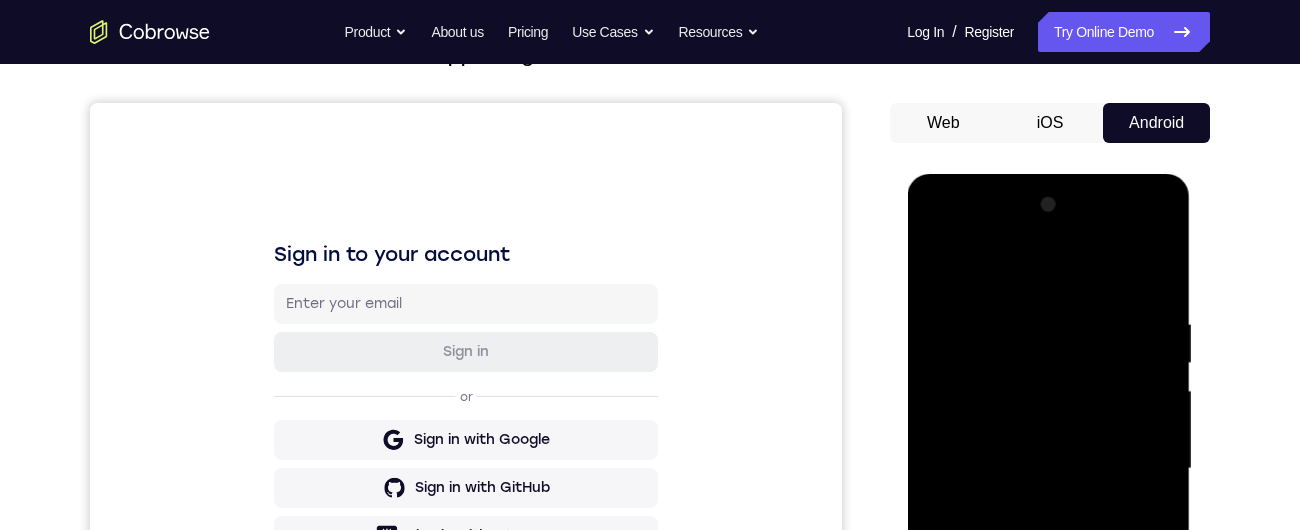 click at bounding box center (1048, 469) 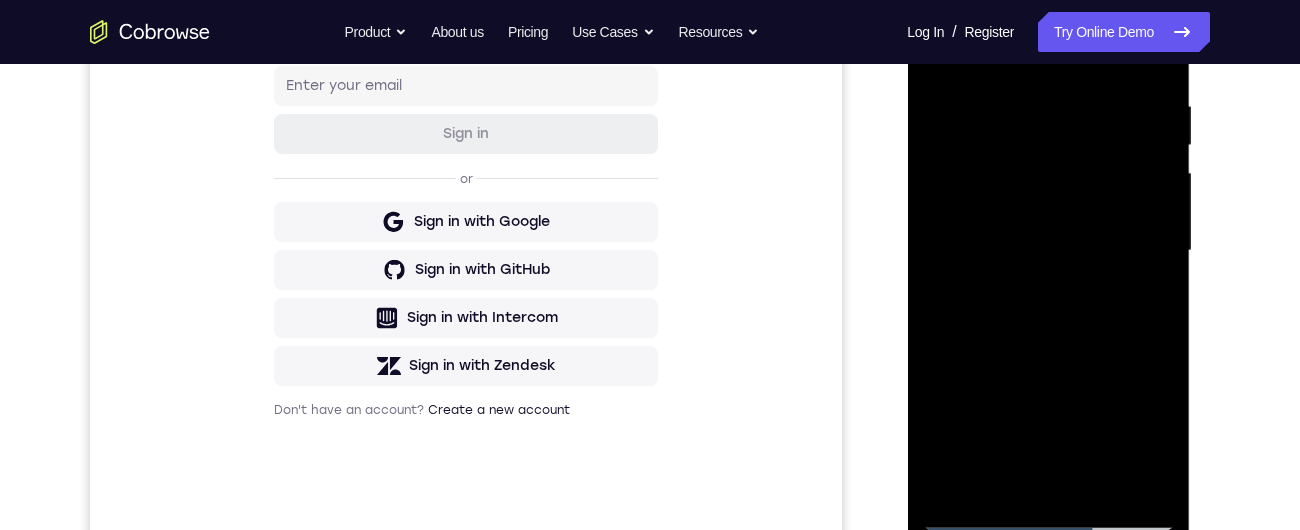 scroll, scrollTop: 374, scrollLeft: 0, axis: vertical 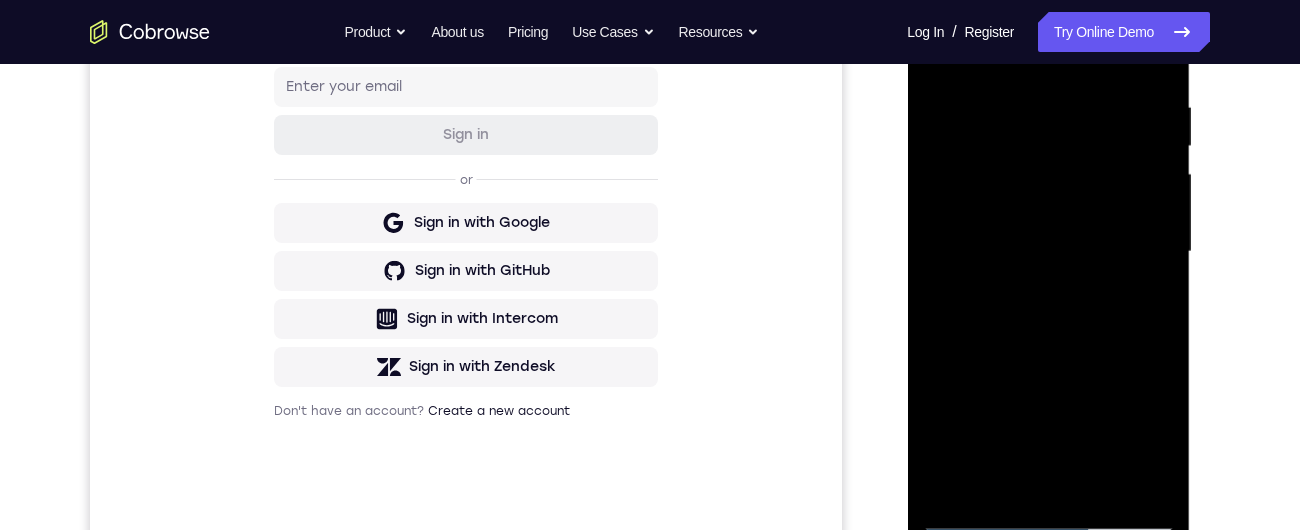 click at bounding box center [1048, 252] 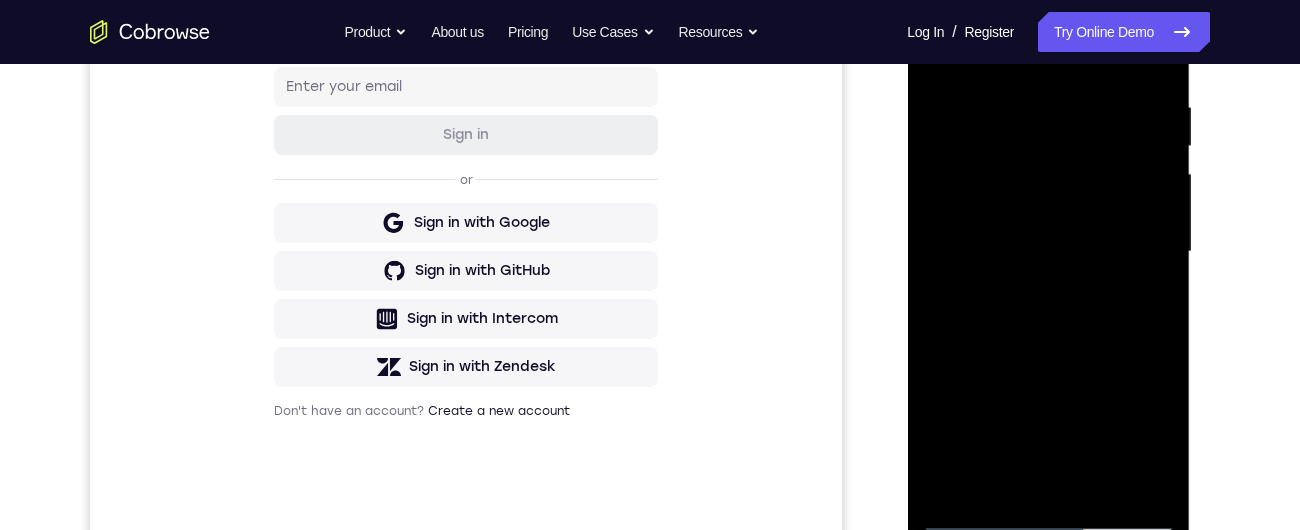 click at bounding box center (1048, 252) 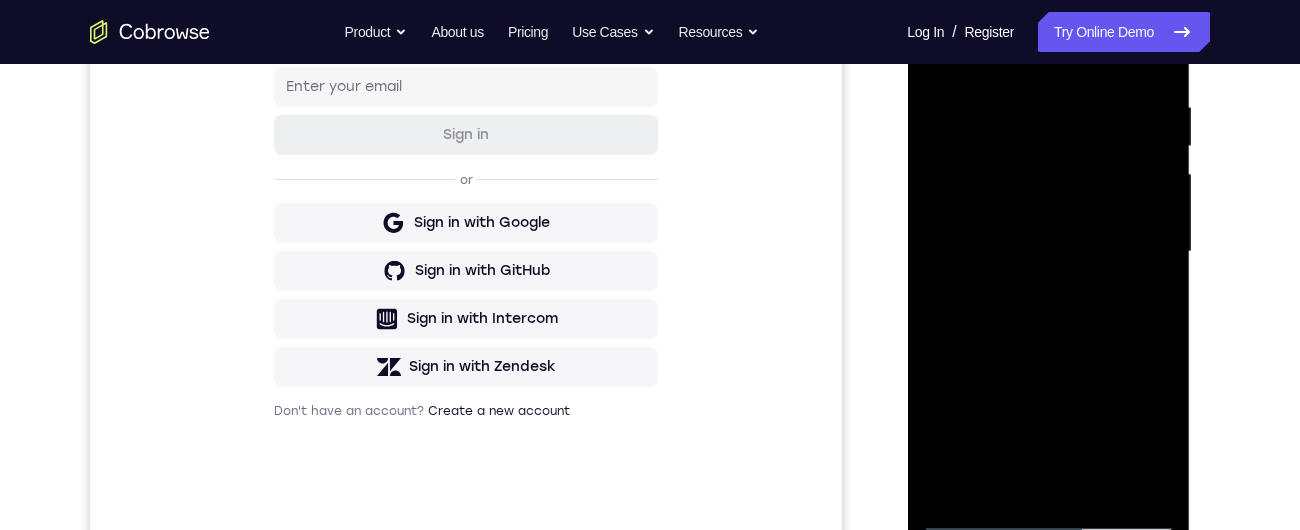 click at bounding box center (1048, 252) 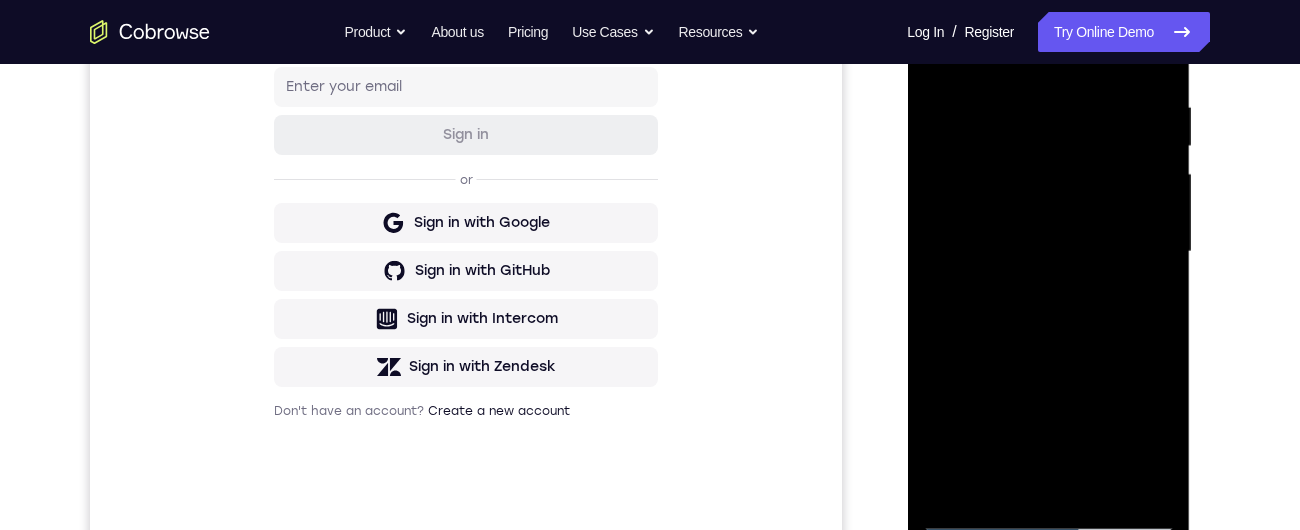 click at bounding box center (1048, 252) 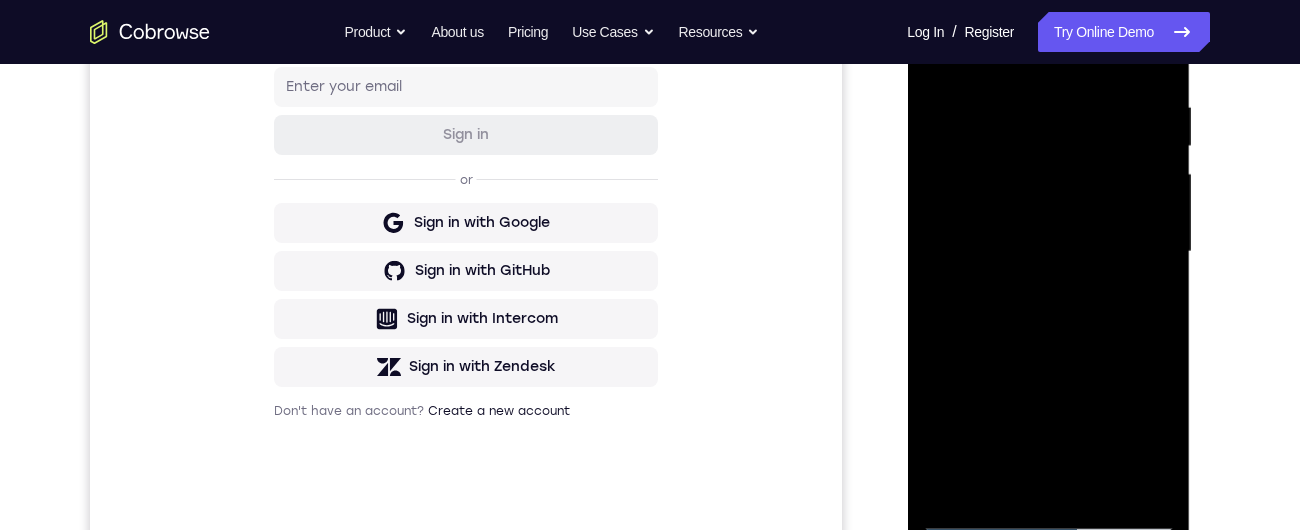 click at bounding box center [1048, 252] 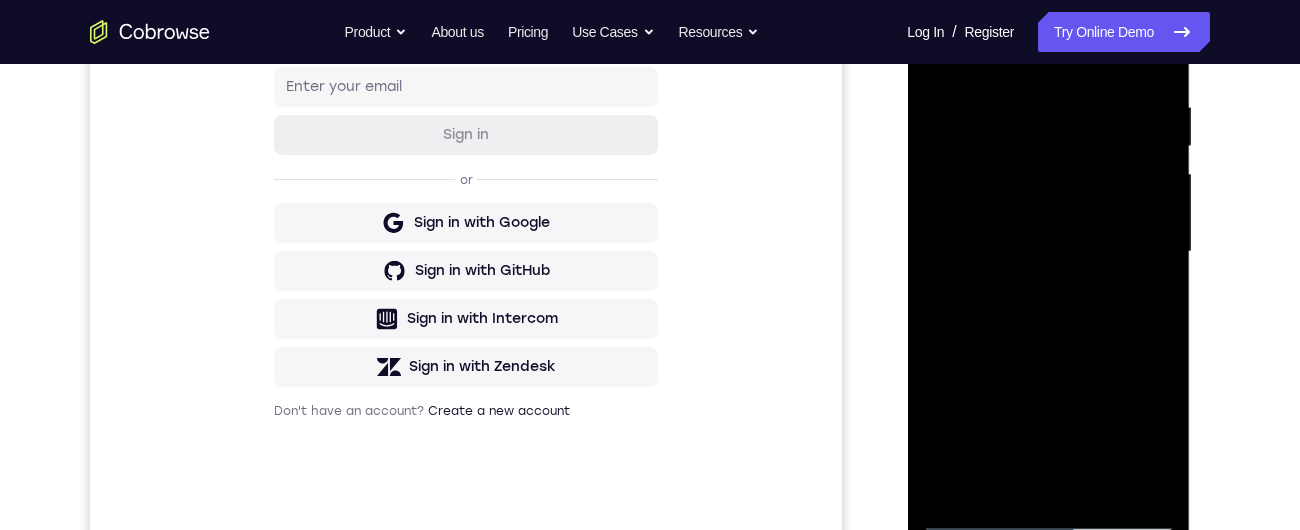 click at bounding box center (1048, 252) 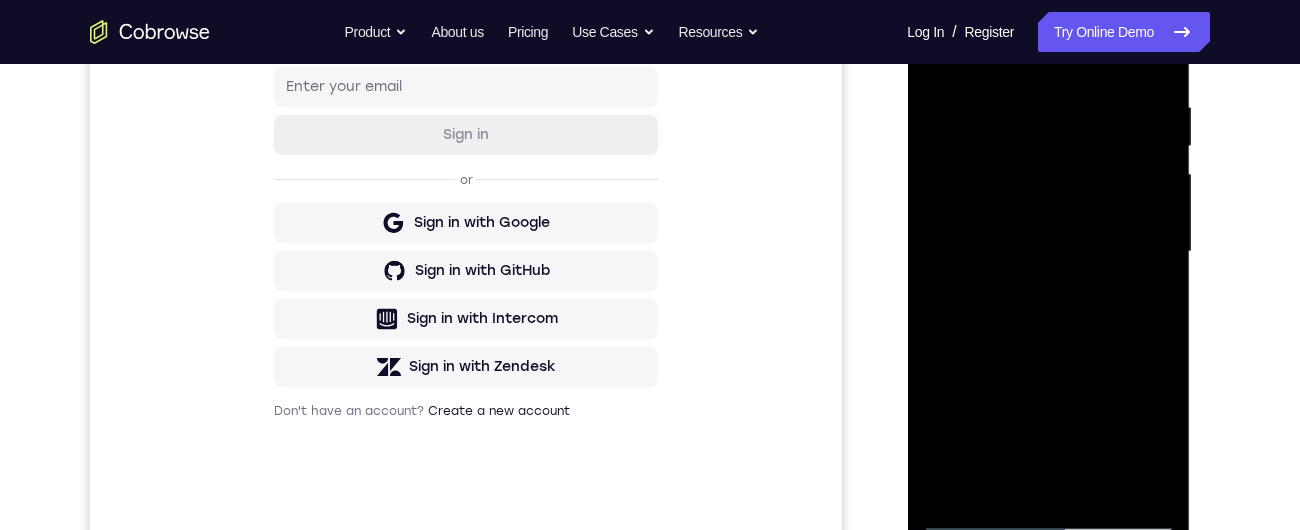 click at bounding box center (1048, 252) 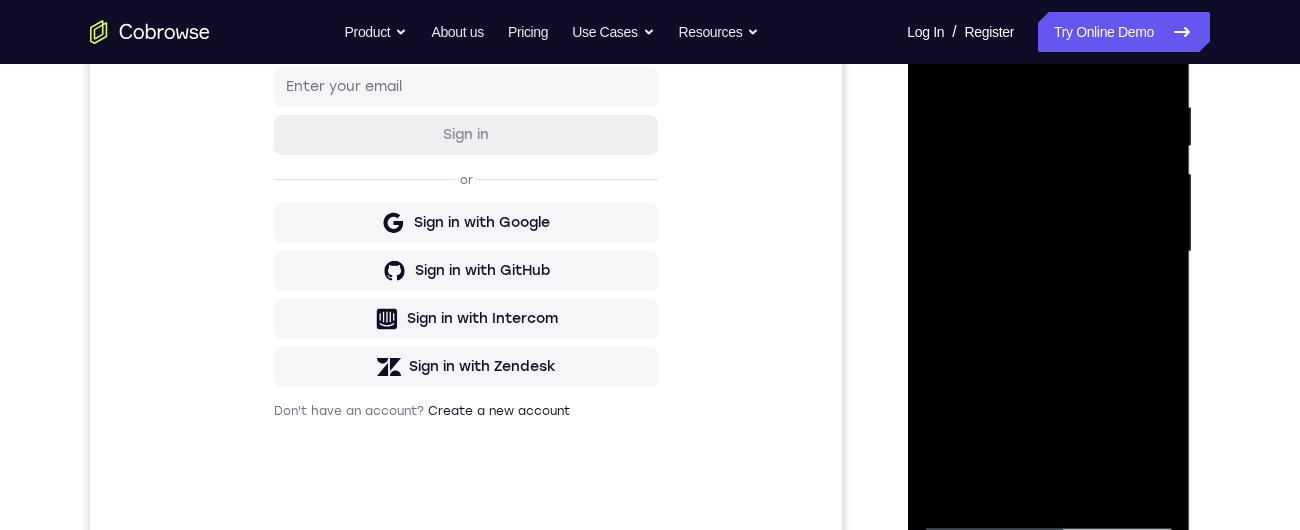 click at bounding box center (1048, 252) 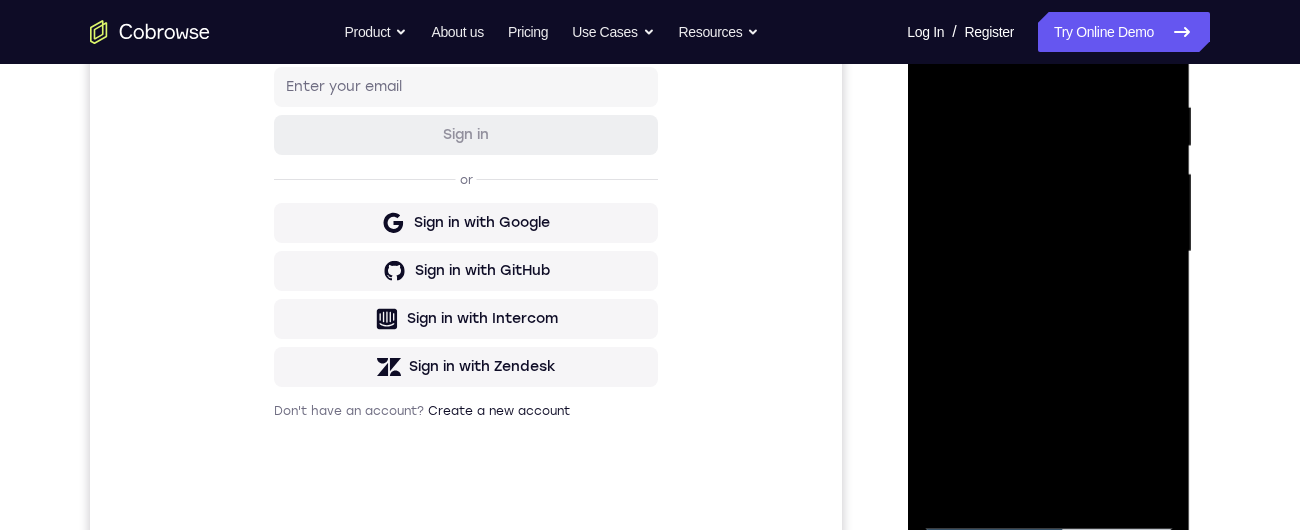 click at bounding box center [1048, 252] 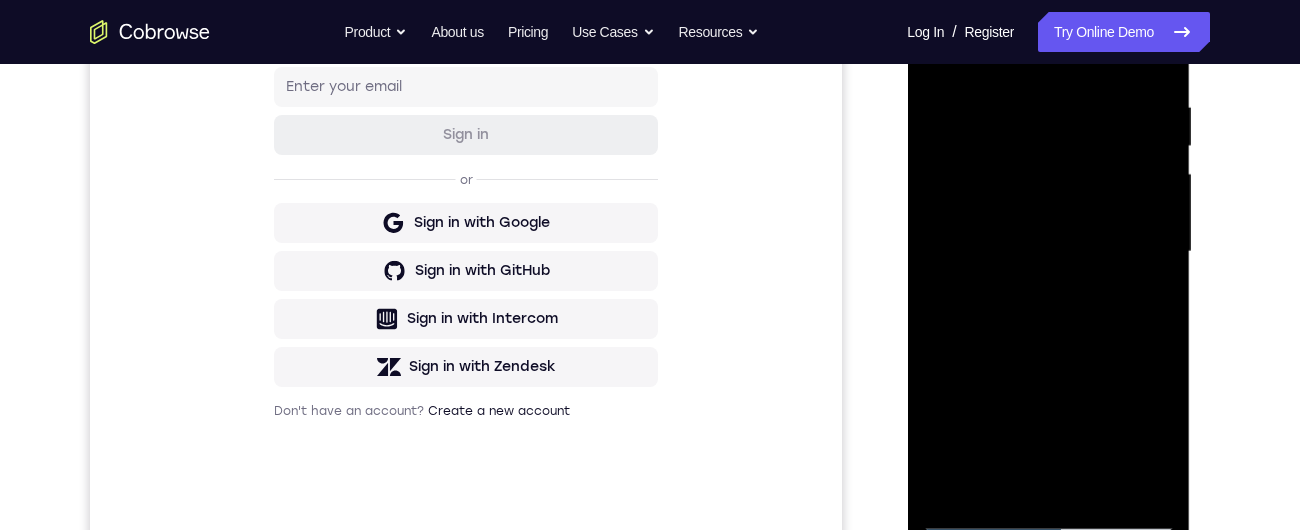 click at bounding box center [1048, 252] 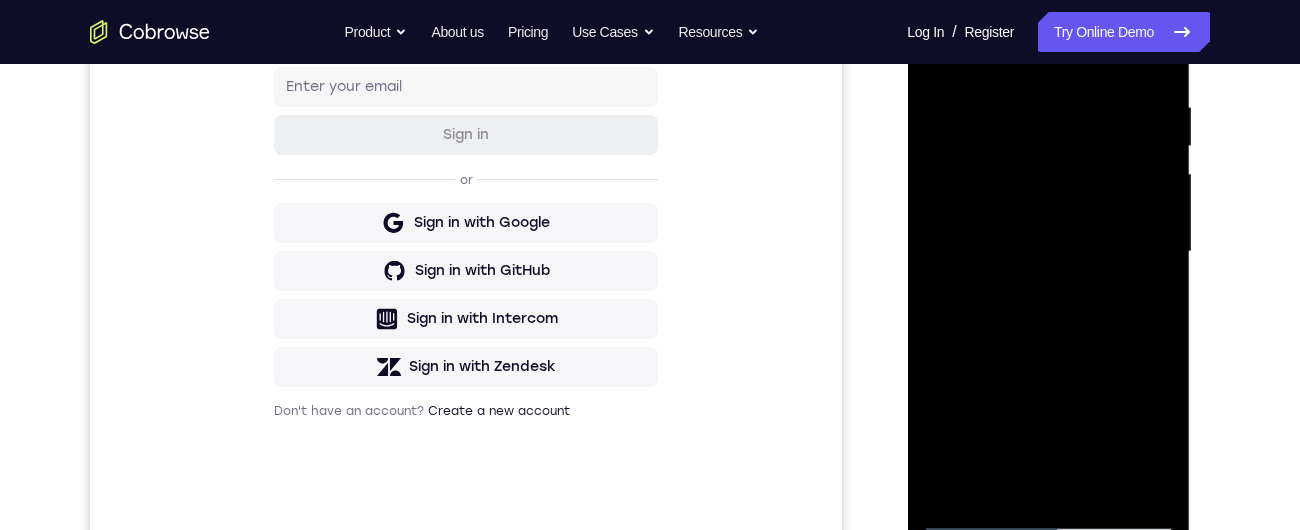 click at bounding box center (1048, 252) 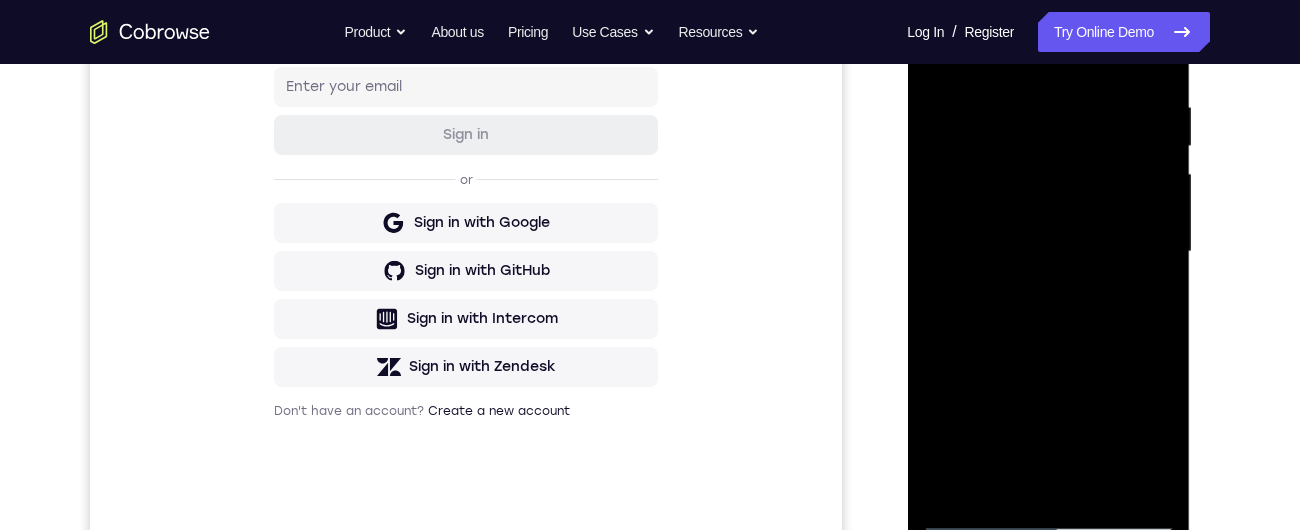 click at bounding box center [1048, 252] 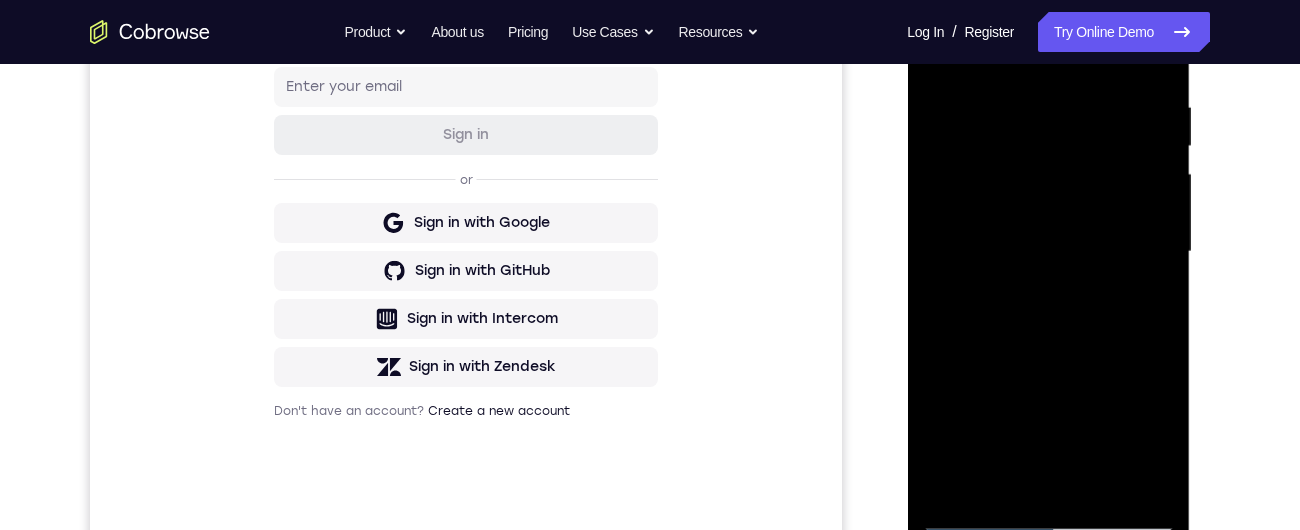 scroll, scrollTop: 294, scrollLeft: 0, axis: vertical 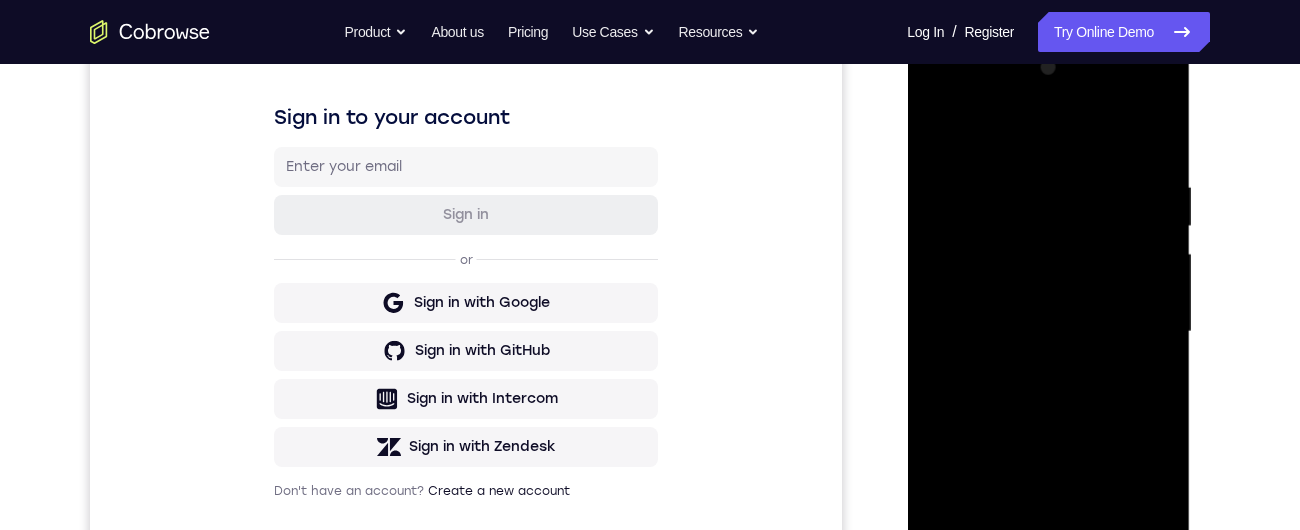 click at bounding box center (1048, 332) 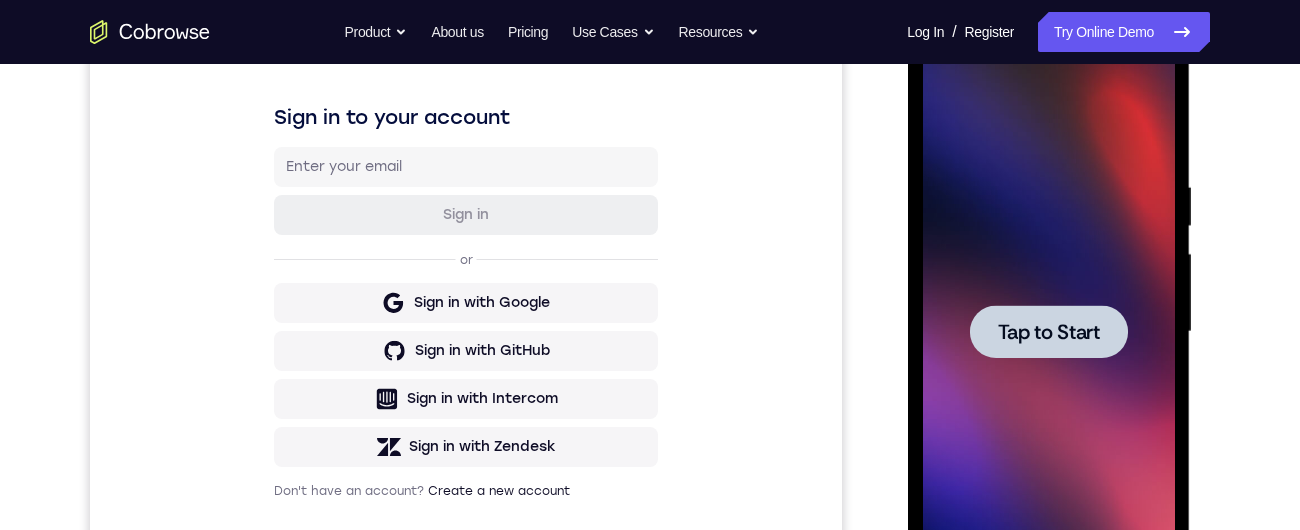 scroll, scrollTop: 279, scrollLeft: 0, axis: vertical 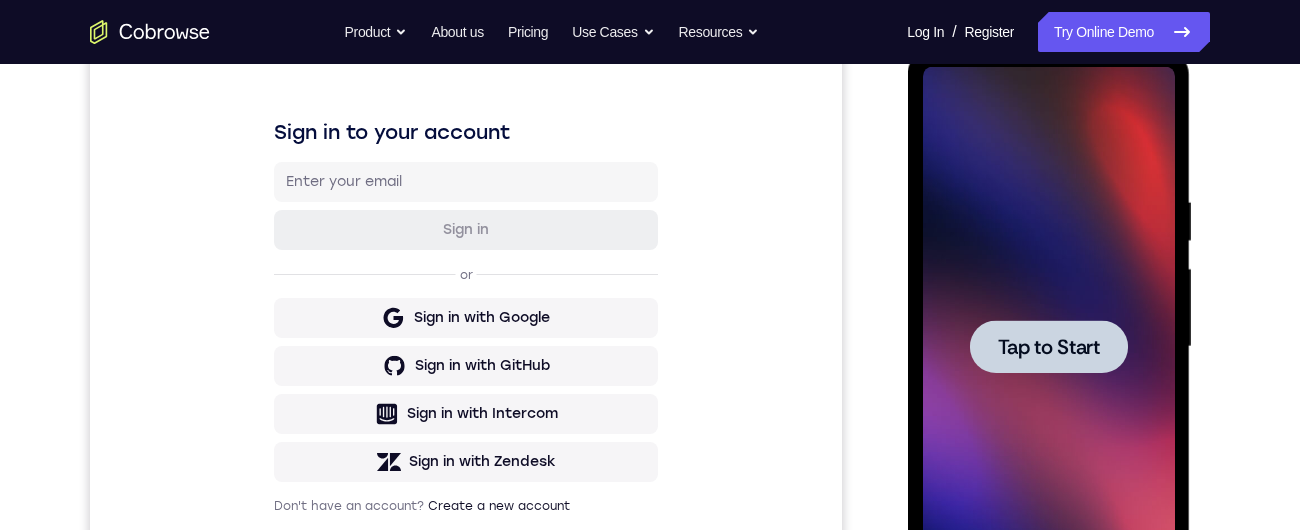 click at bounding box center [1048, 346] 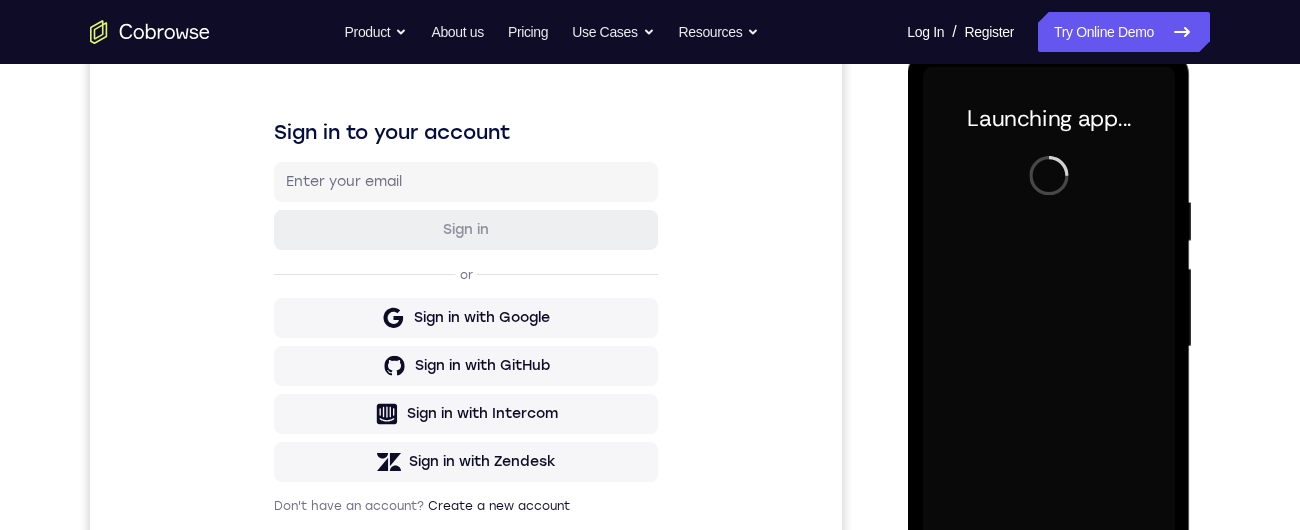 scroll, scrollTop: 358, scrollLeft: 0, axis: vertical 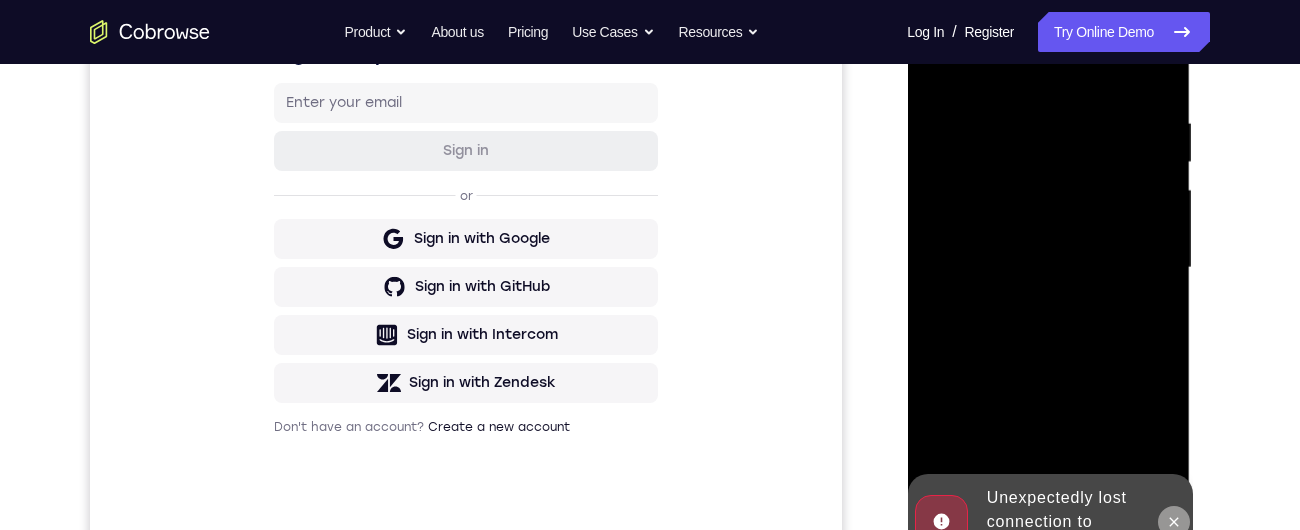 click 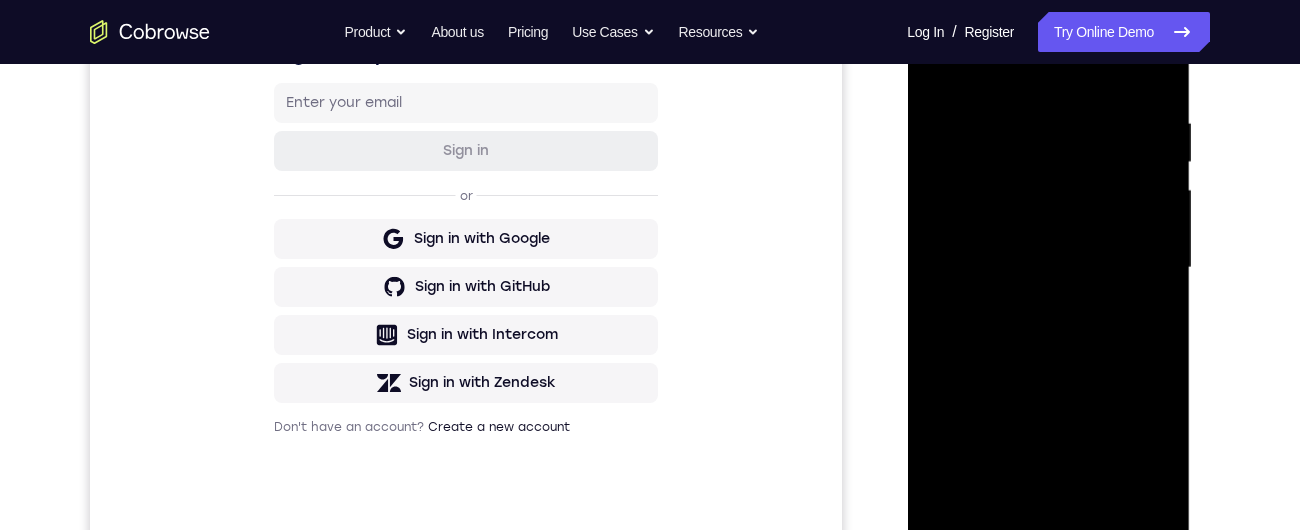 click at bounding box center [1048, 268] 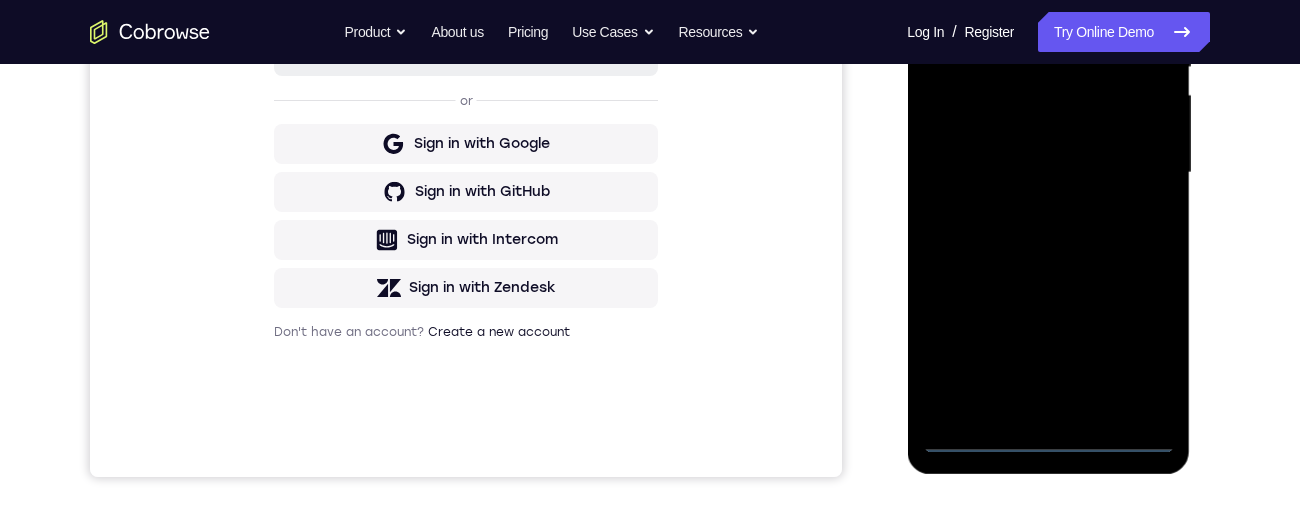 click at bounding box center [1048, 173] 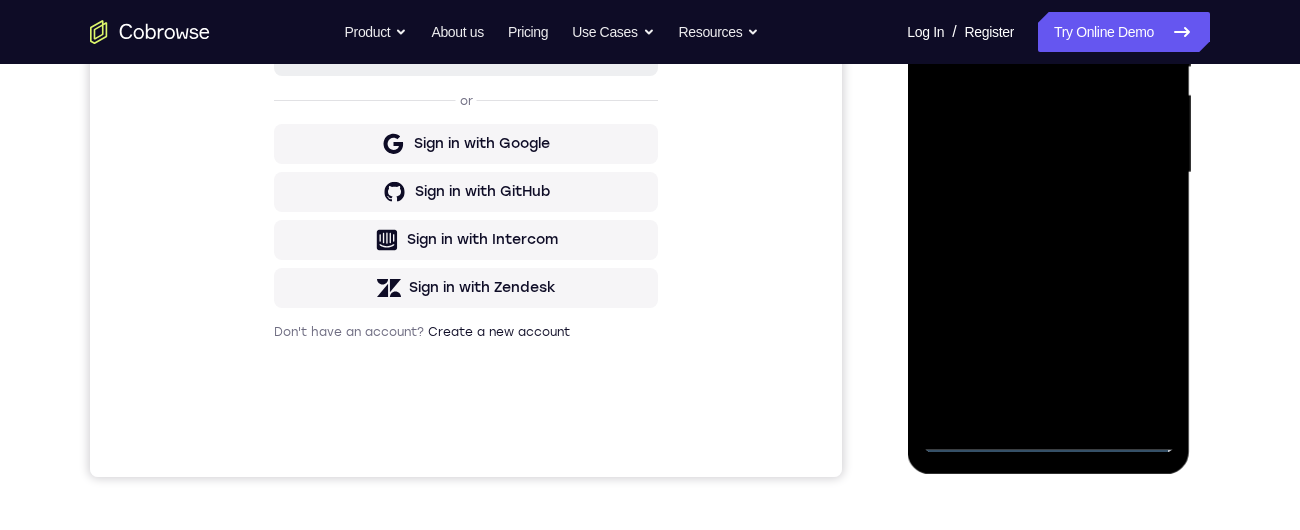 click at bounding box center [1048, 173] 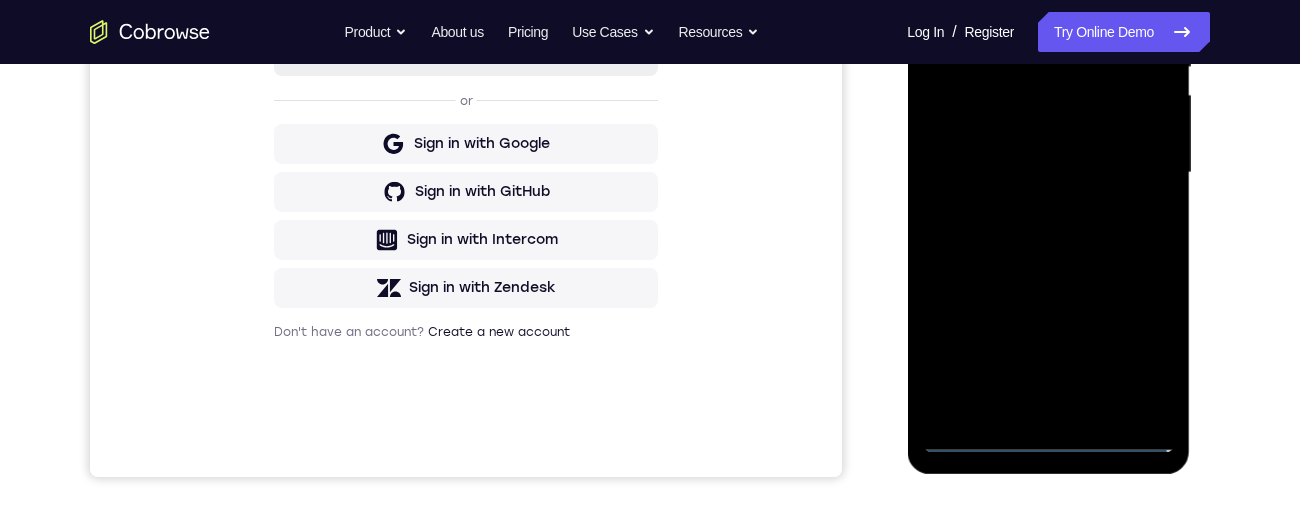 click at bounding box center (1048, 173) 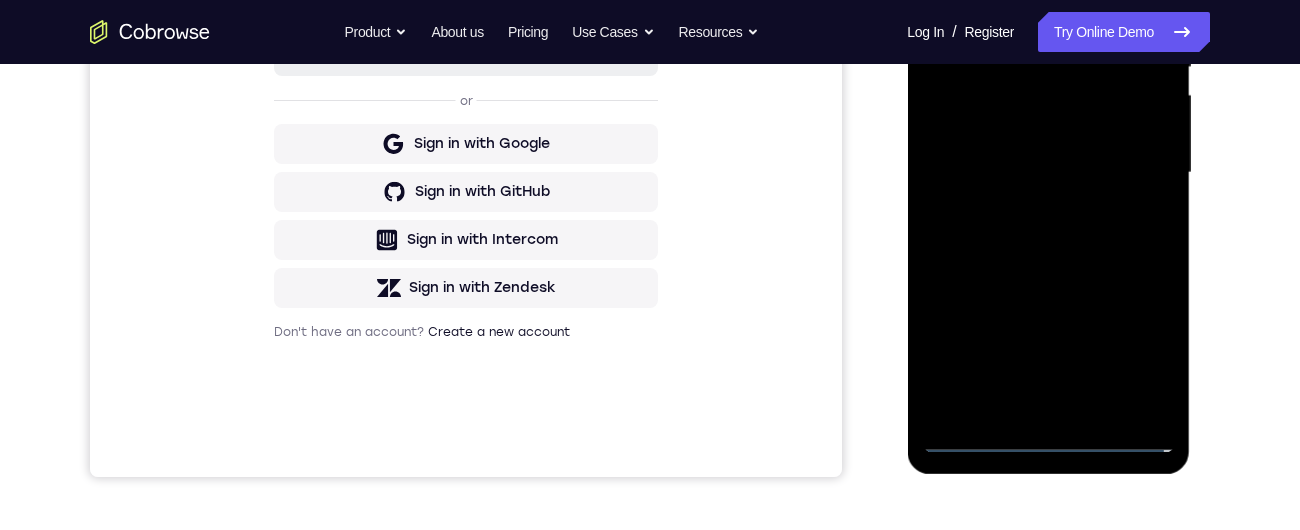 click at bounding box center (1048, 173) 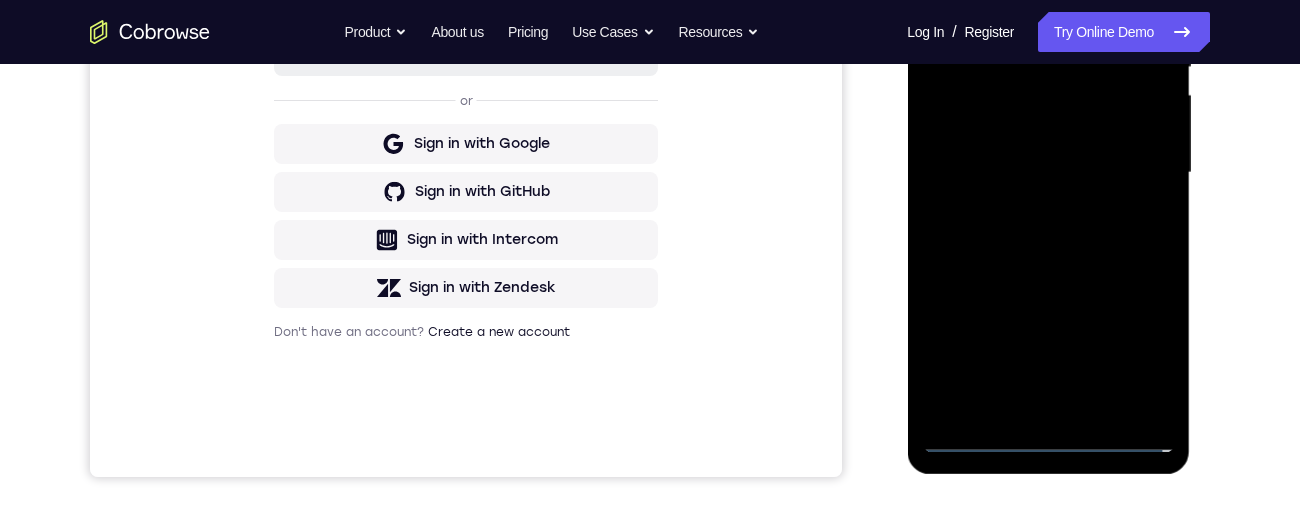 click at bounding box center [1048, 173] 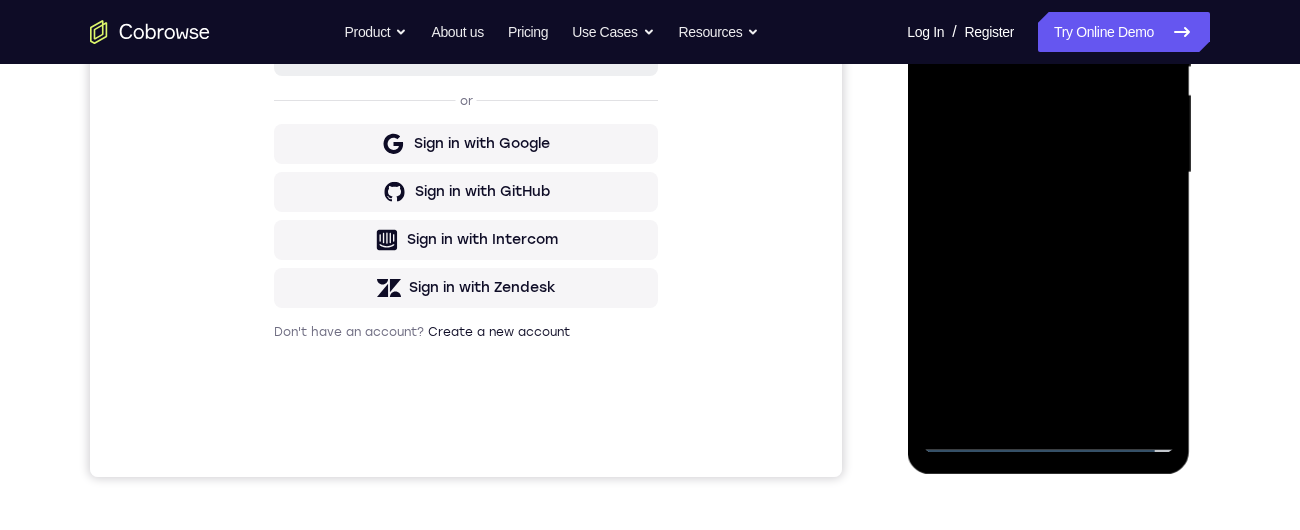 click at bounding box center [1048, 173] 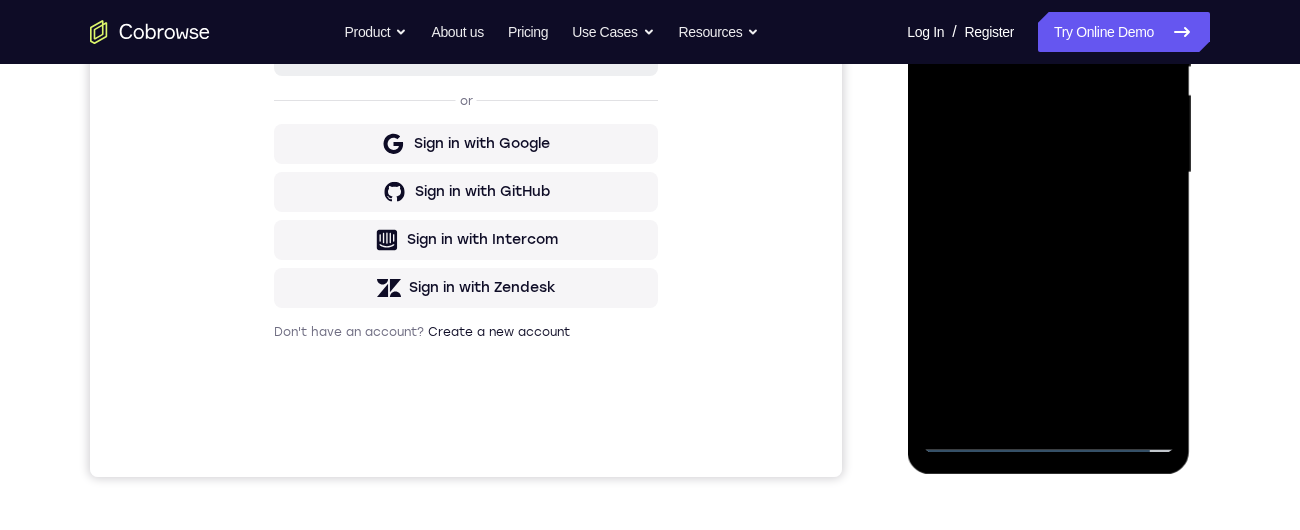 click at bounding box center (1048, 173) 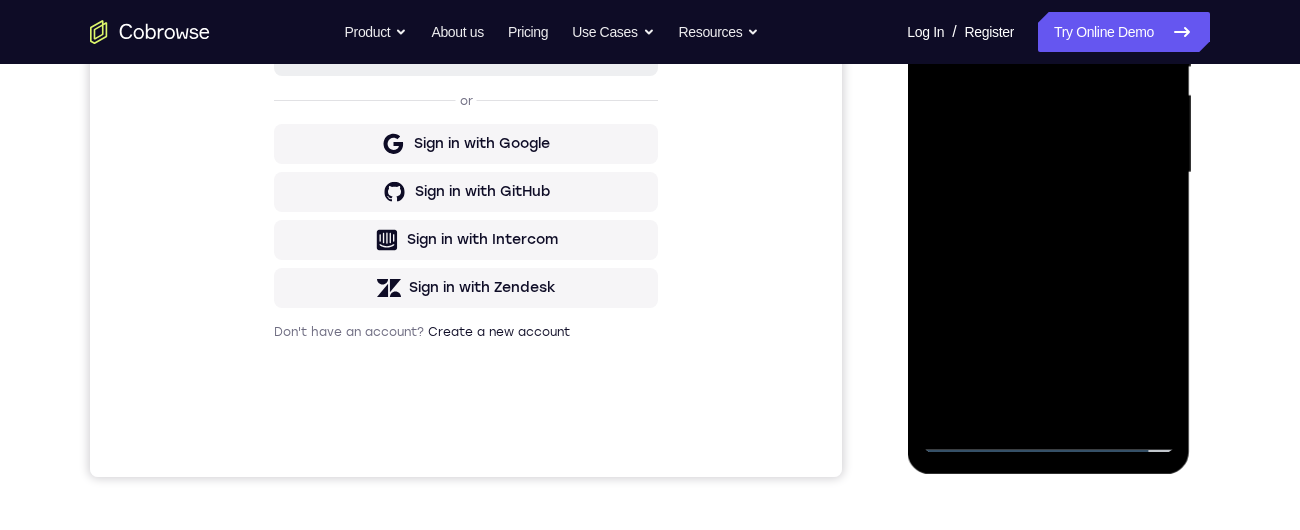 click at bounding box center (1048, 173) 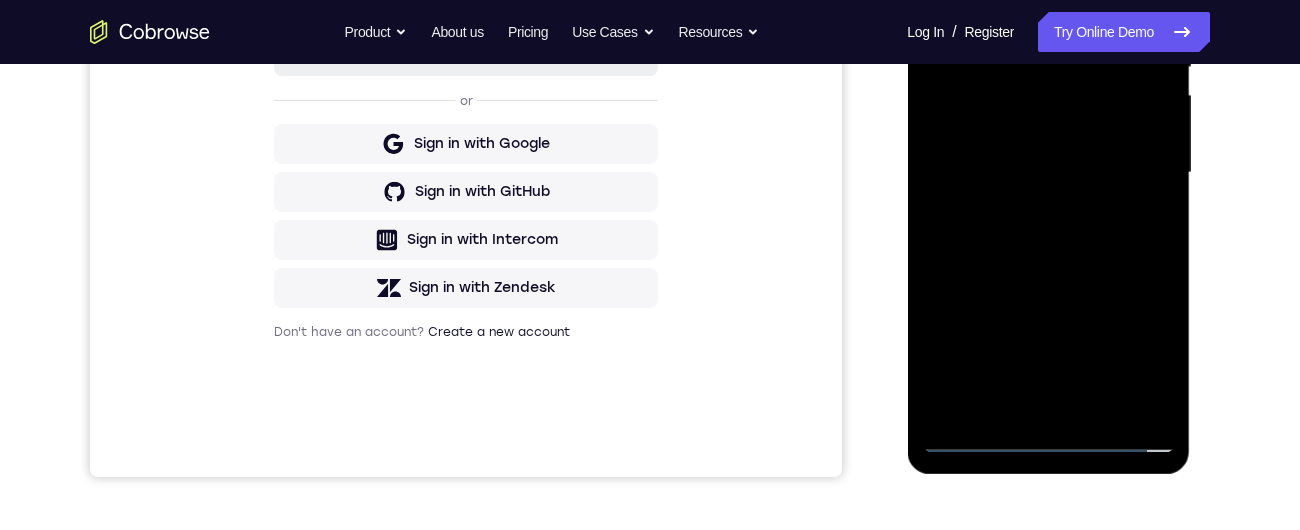 scroll, scrollTop: 275, scrollLeft: 0, axis: vertical 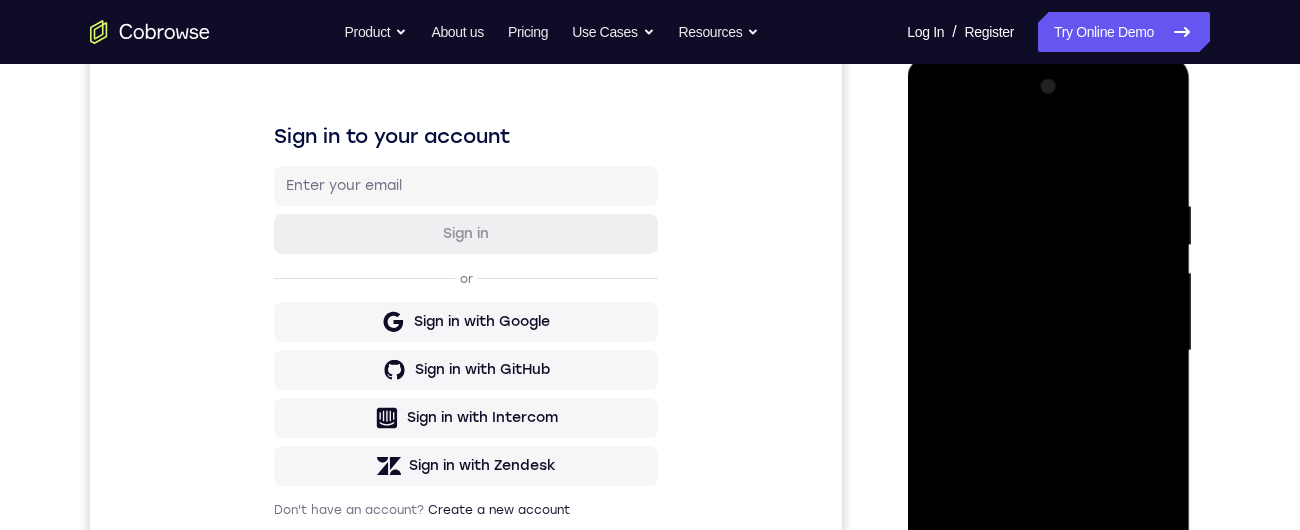 click at bounding box center [1048, 351] 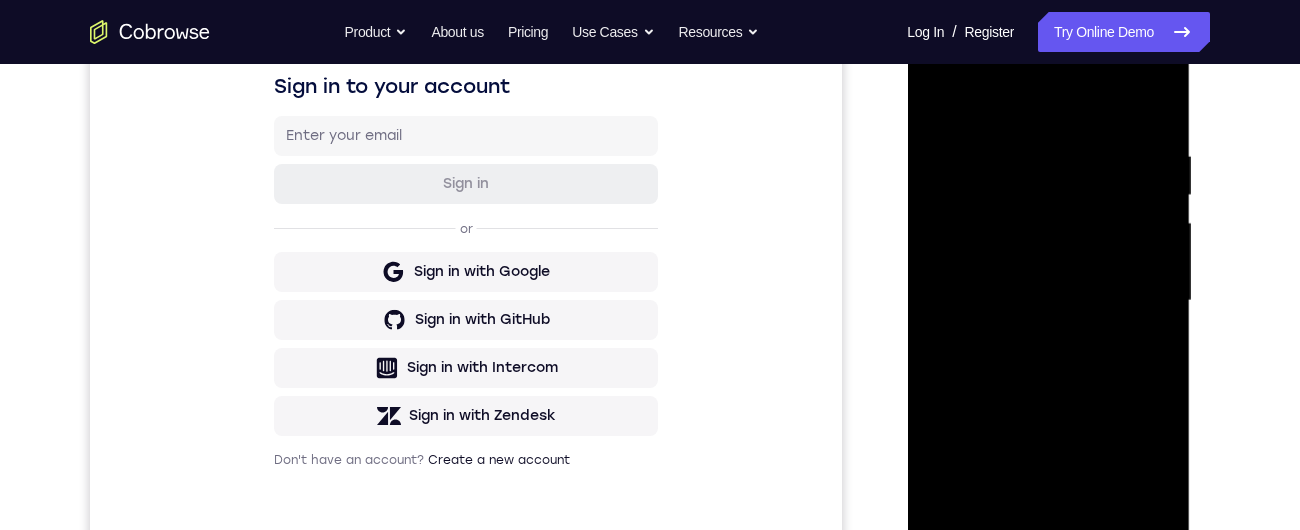 scroll, scrollTop: 448, scrollLeft: 0, axis: vertical 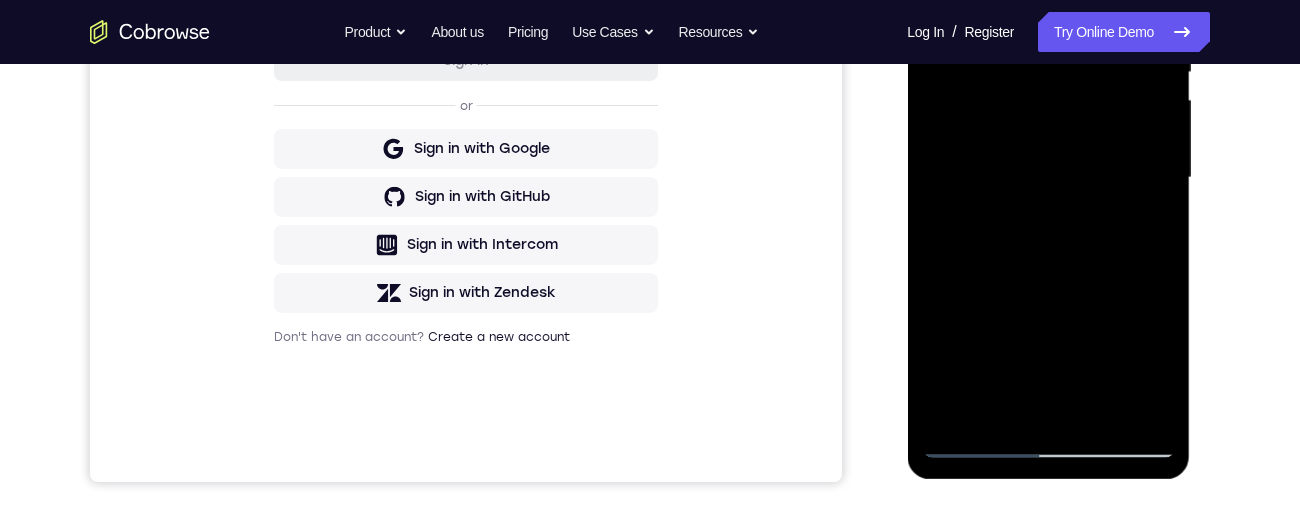 click at bounding box center [1048, 178] 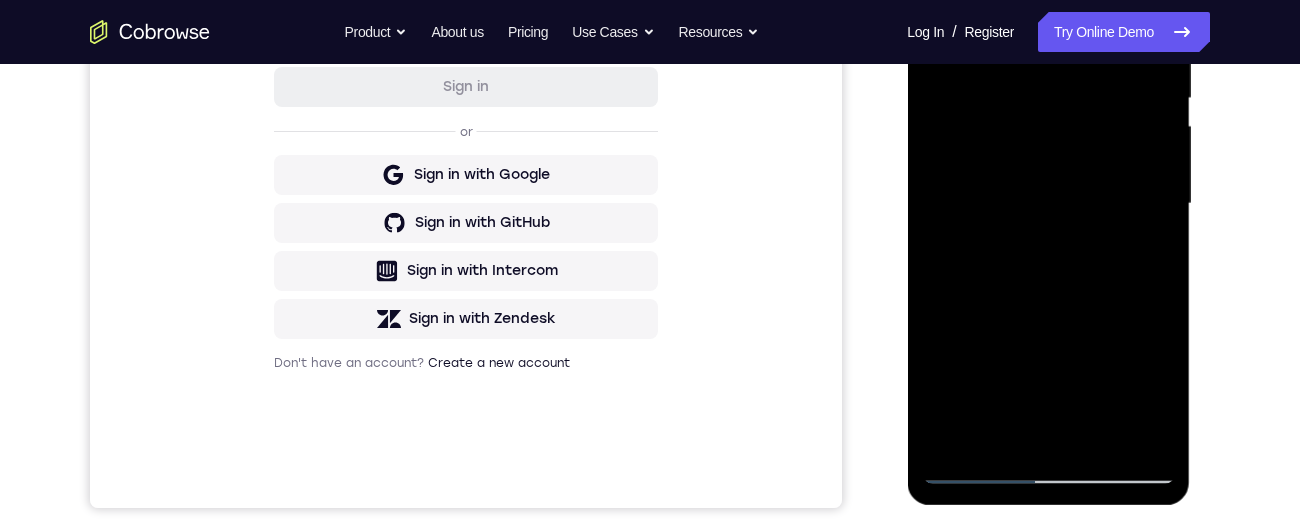 click at bounding box center [1048, 204] 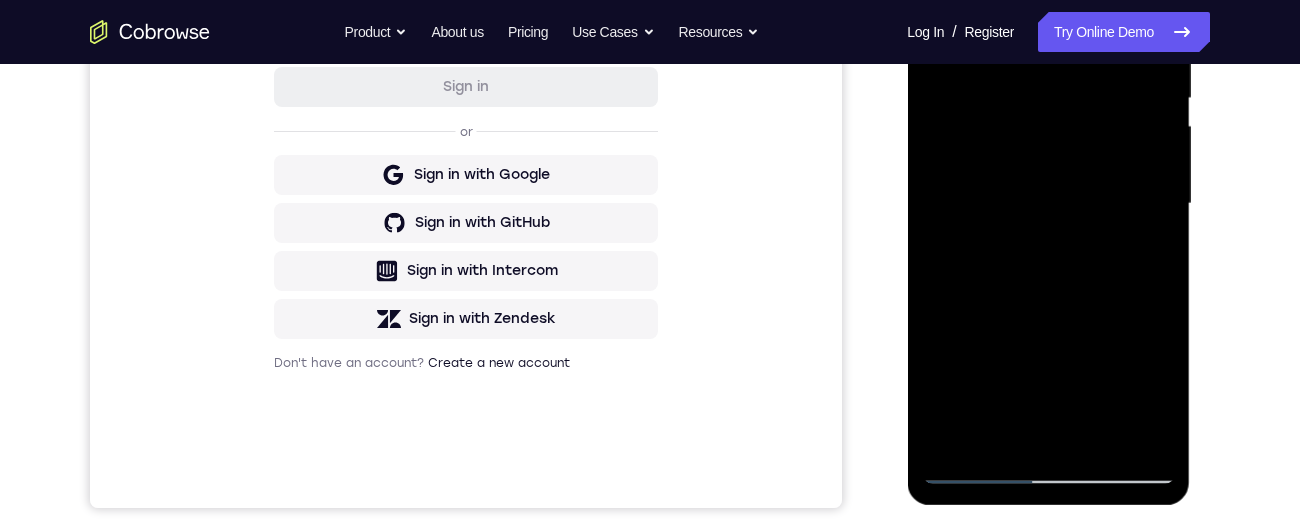 click at bounding box center (1048, 204) 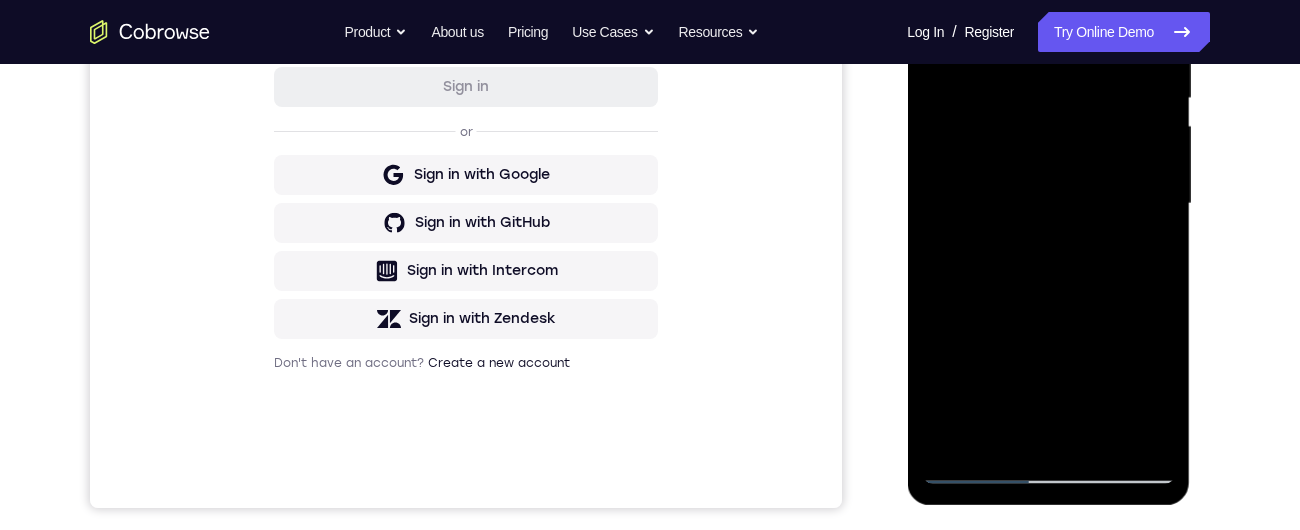 click at bounding box center [1048, 204] 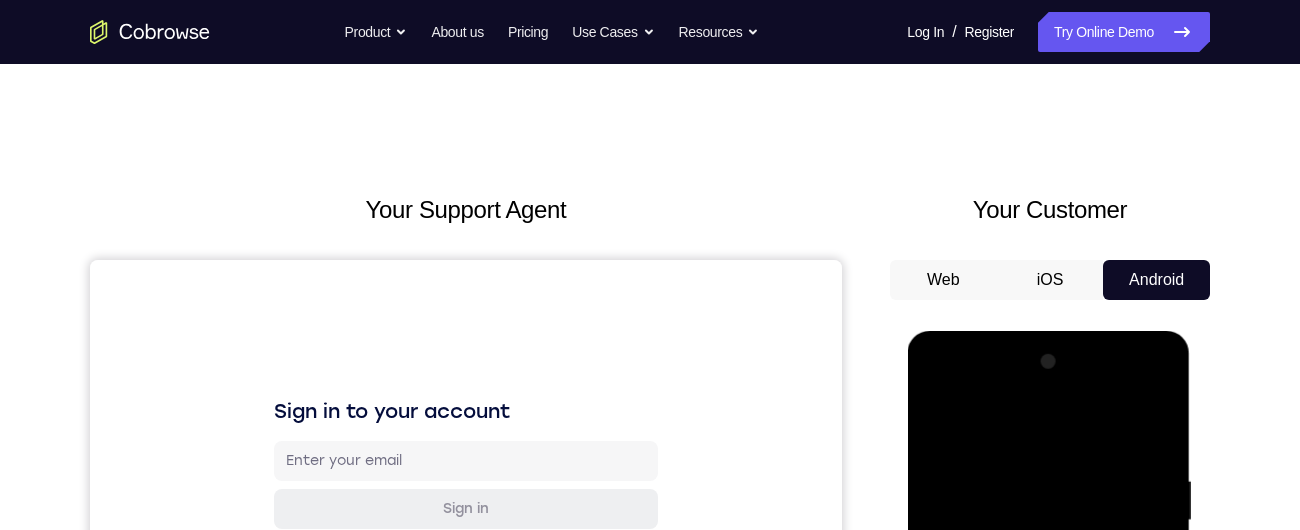scroll, scrollTop: 408, scrollLeft: 0, axis: vertical 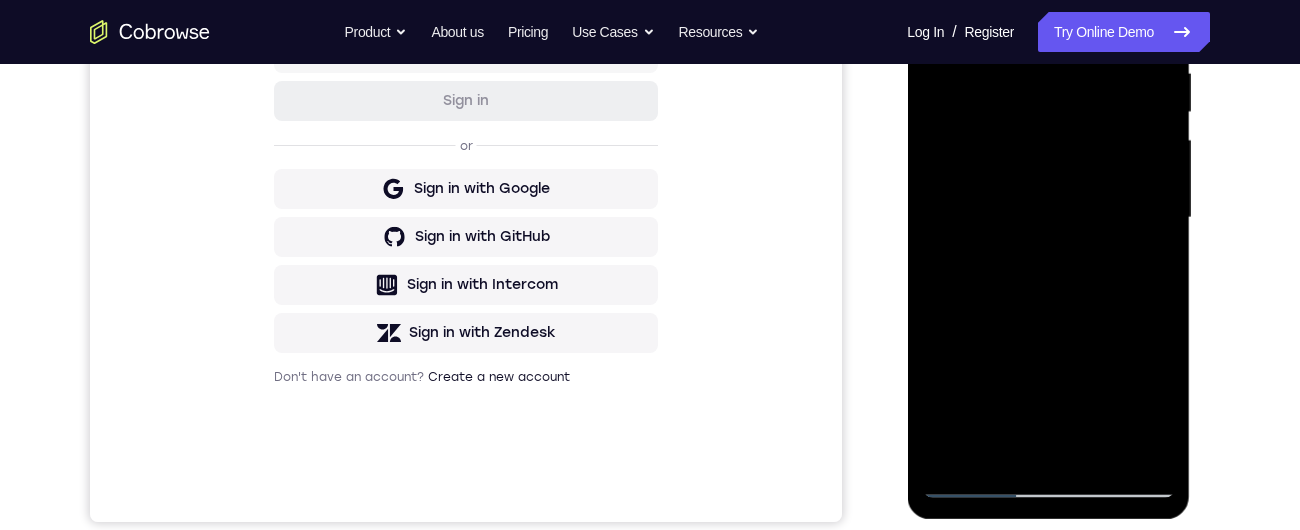 click at bounding box center (1048, 218) 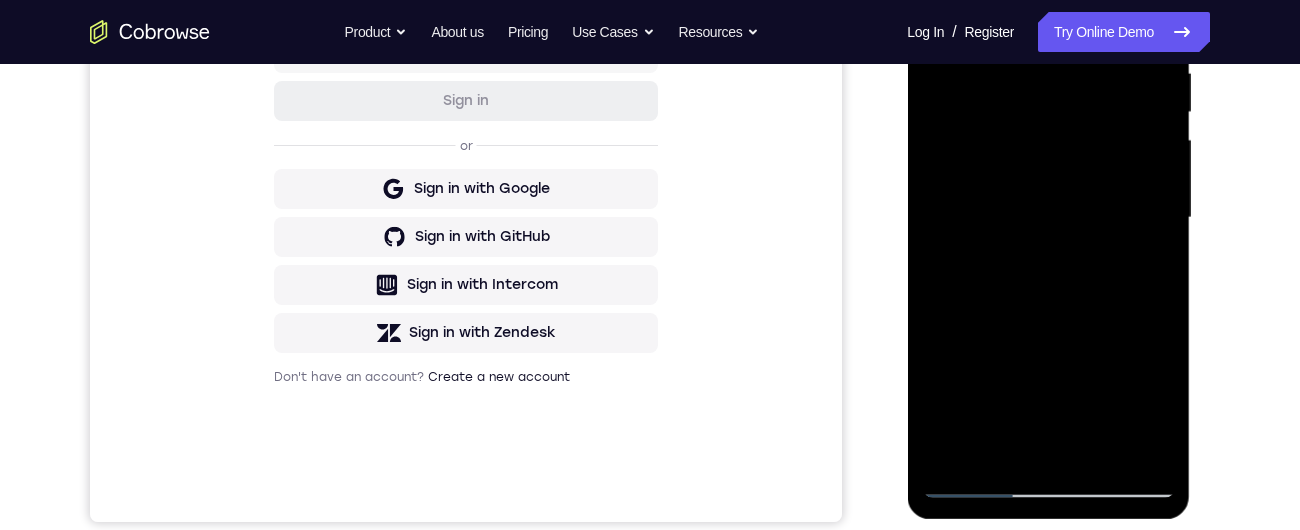 click at bounding box center [1048, 218] 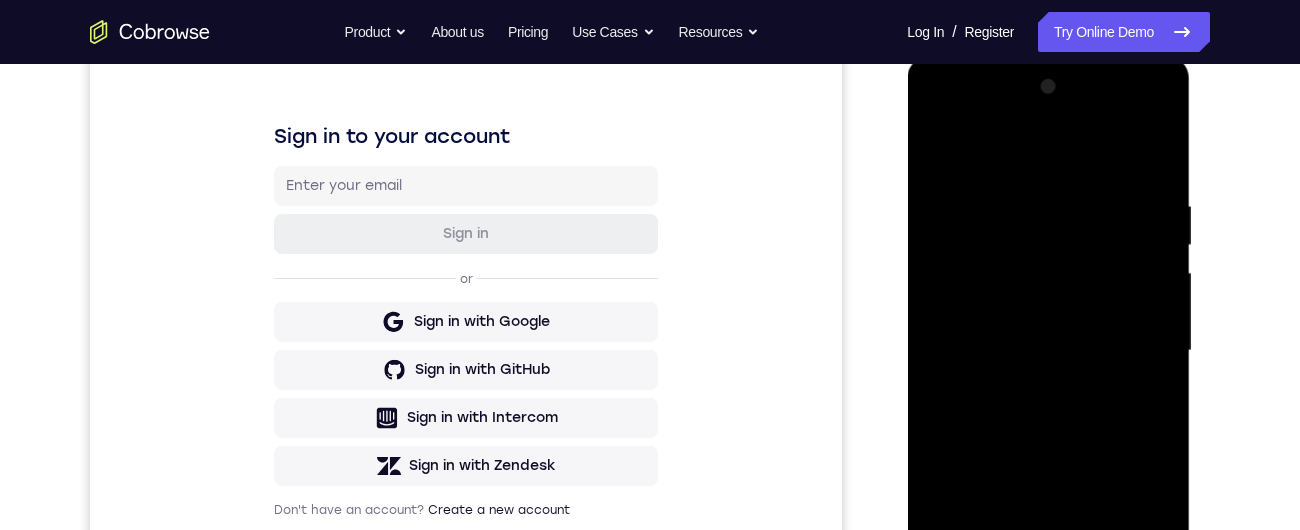 scroll, scrollTop: 0, scrollLeft: 0, axis: both 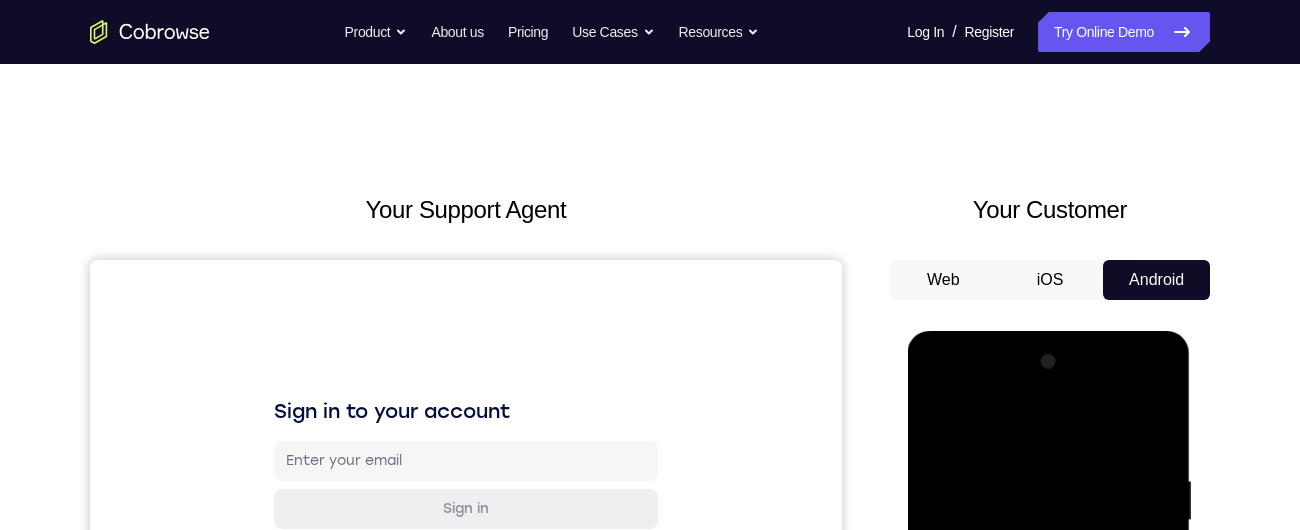 click at bounding box center (1048, 626) 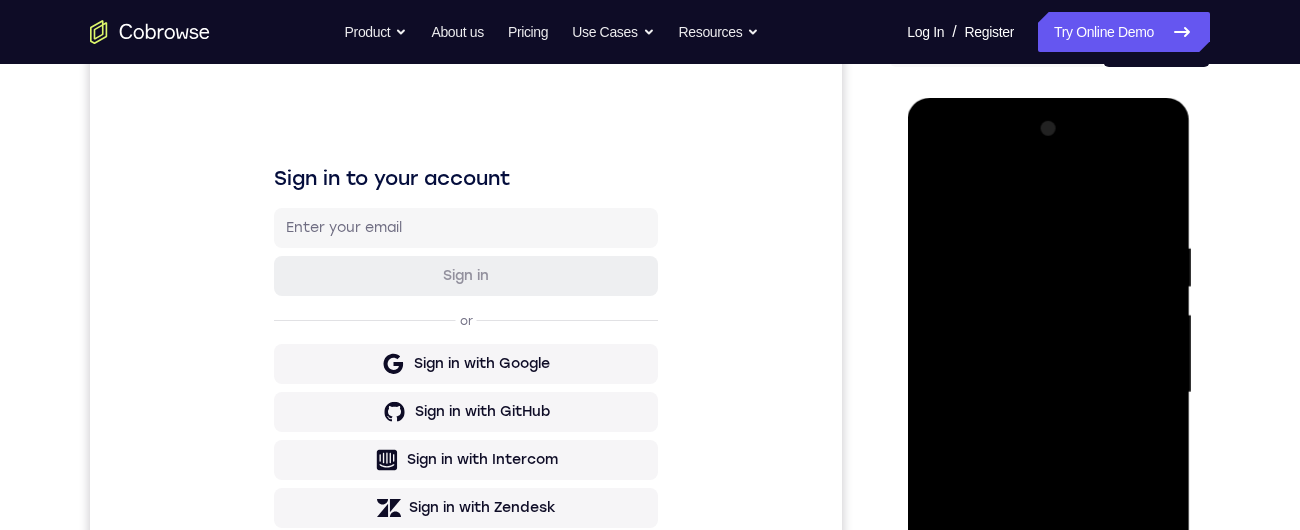 click at bounding box center [1048, 393] 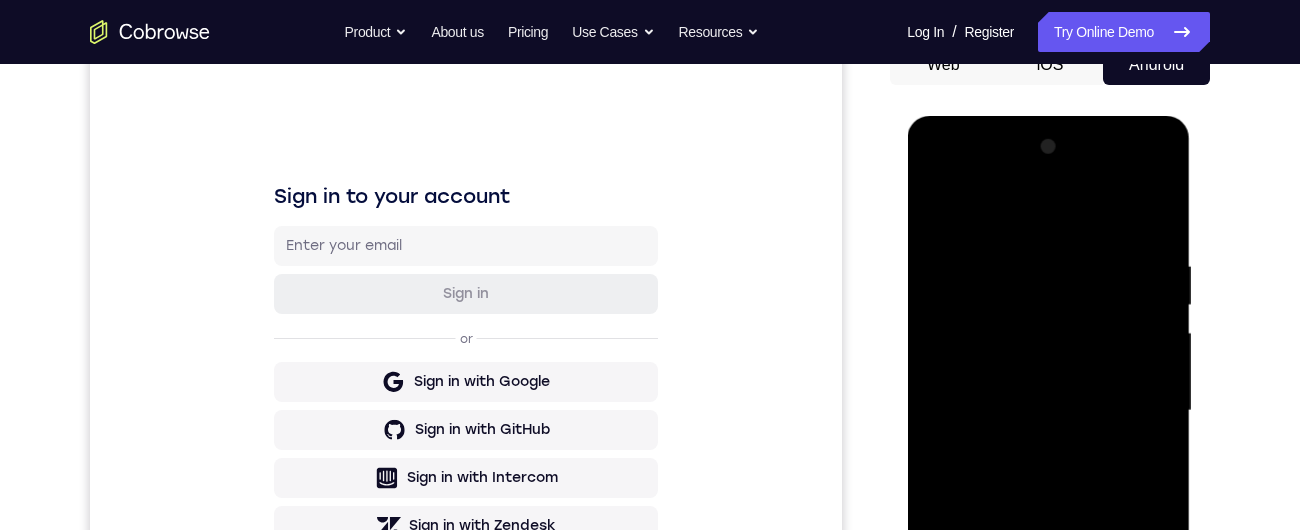 scroll, scrollTop: 216, scrollLeft: 0, axis: vertical 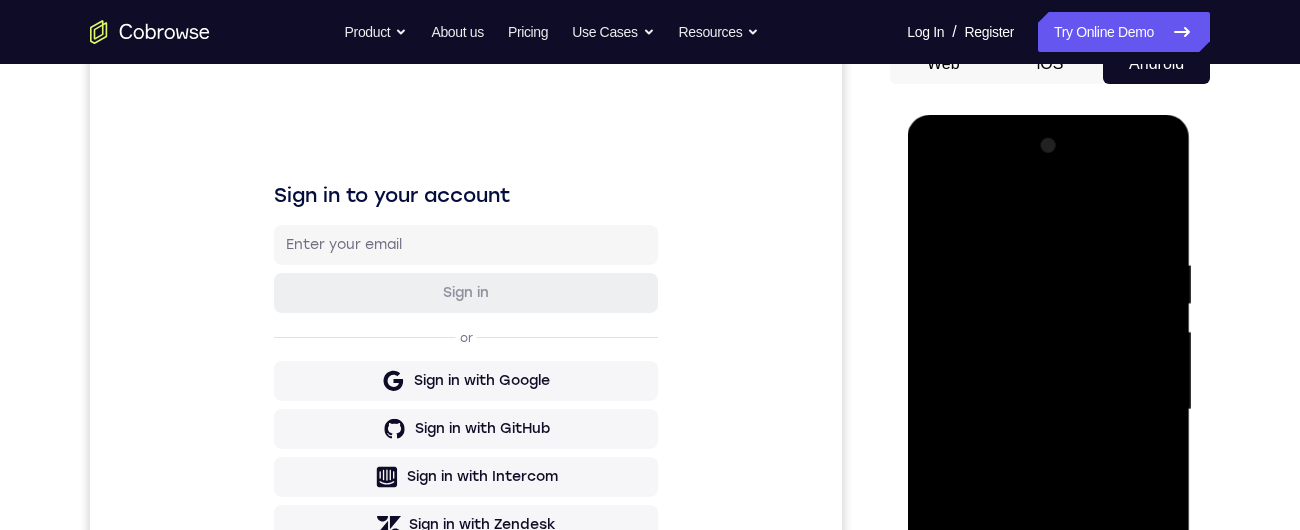 click at bounding box center (1048, 410) 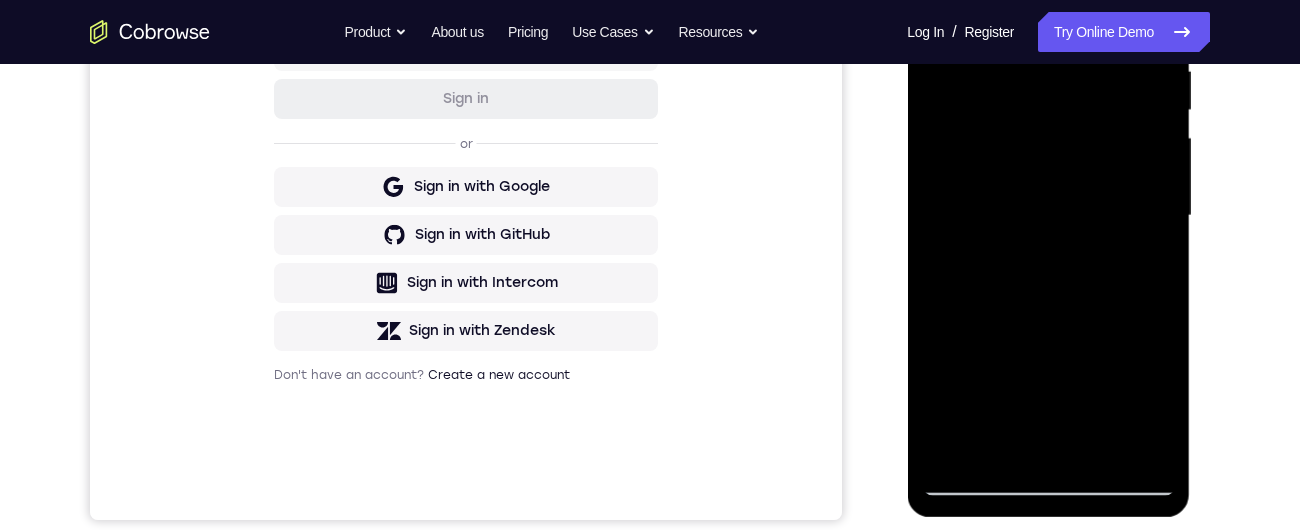 scroll, scrollTop: 0, scrollLeft: 0, axis: both 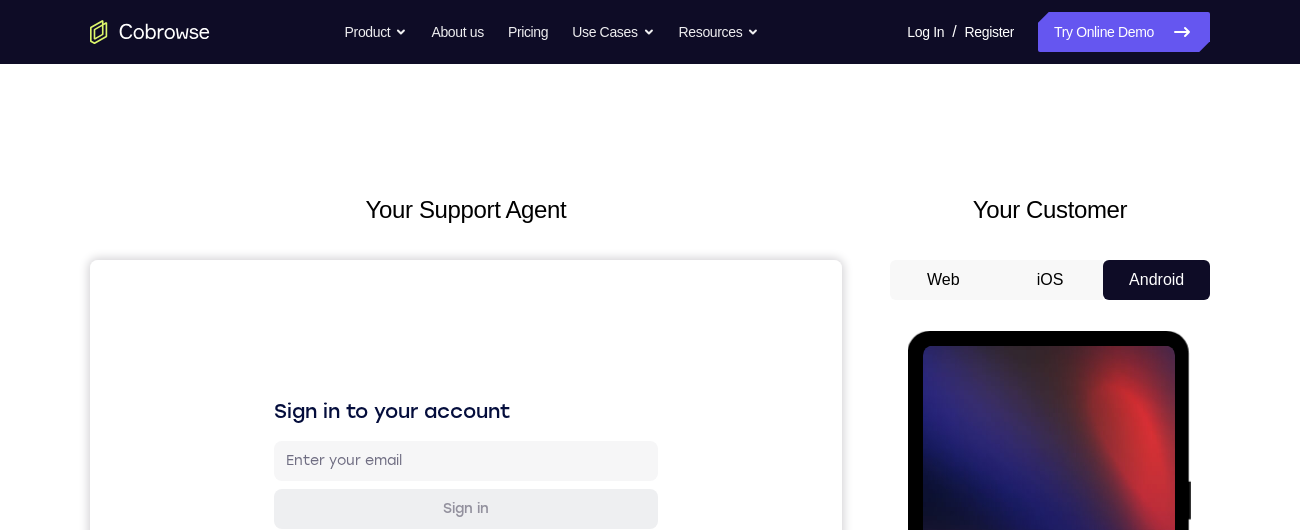 click on "Tap to Start" at bounding box center [1048, 626] 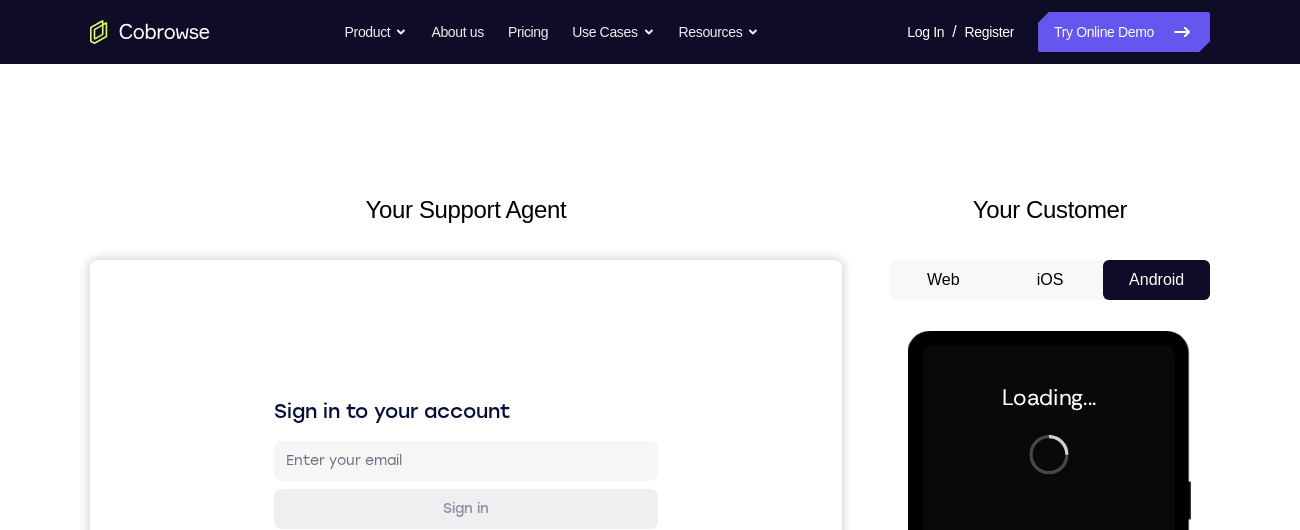 click 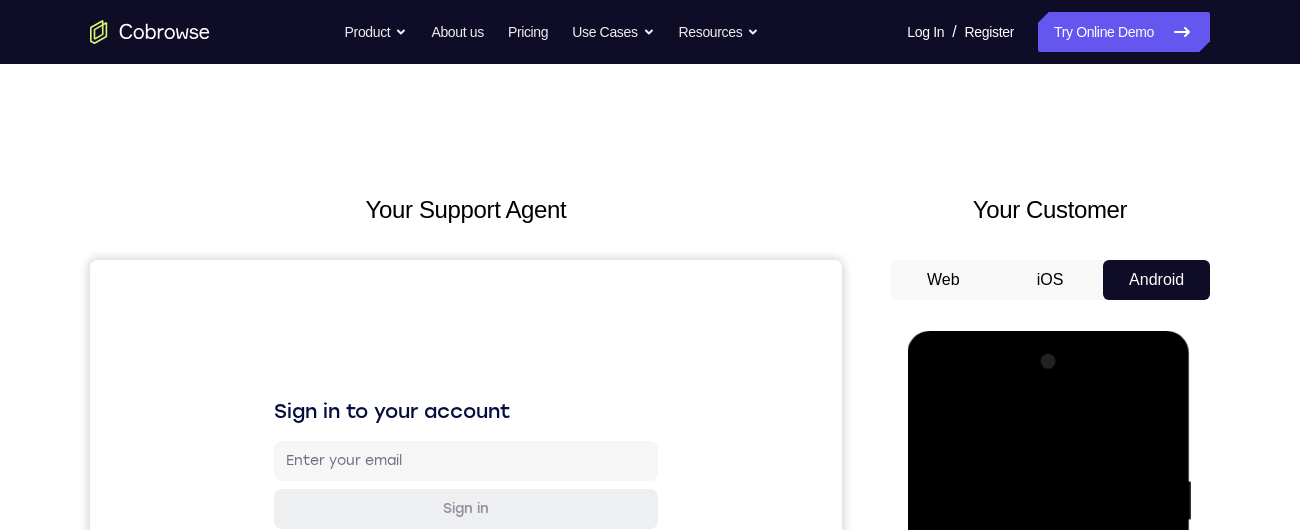 scroll, scrollTop: 406, scrollLeft: 0, axis: vertical 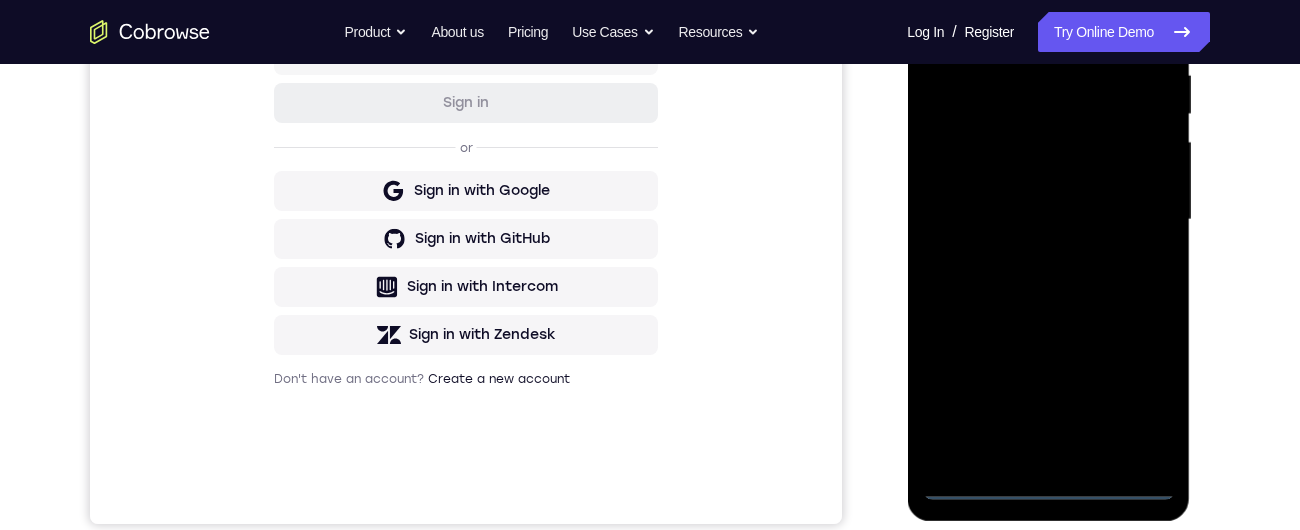 click at bounding box center (1048, 220) 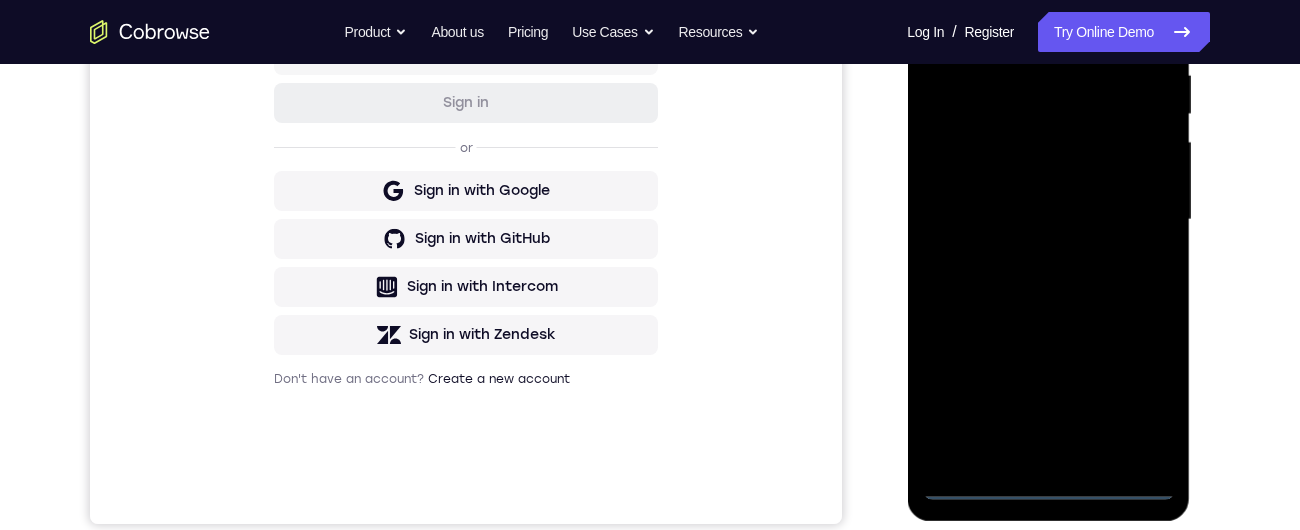 click at bounding box center [1048, 220] 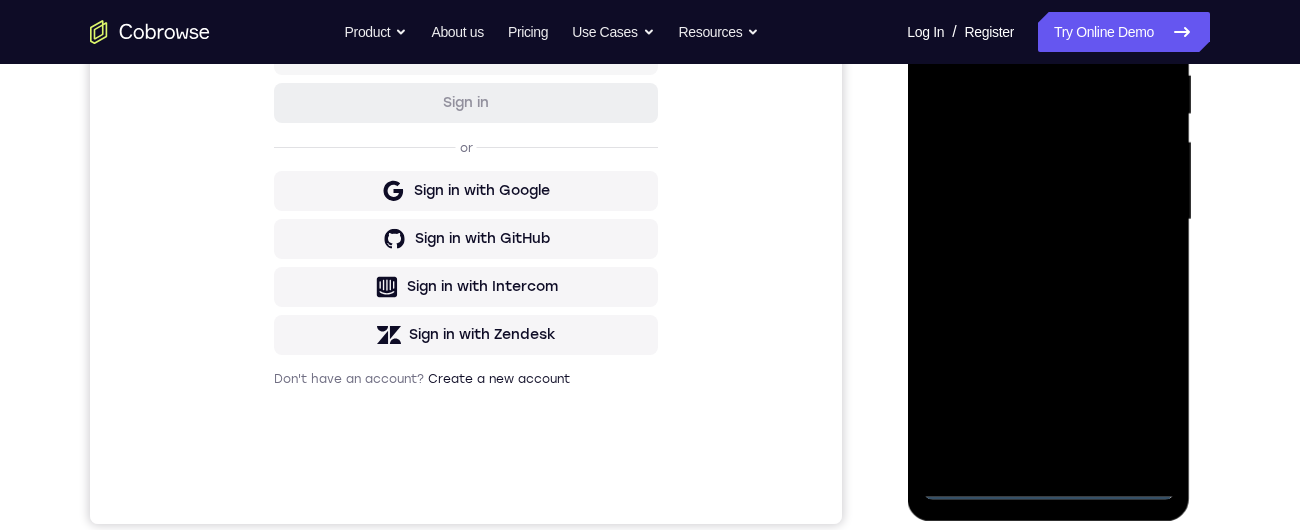 click at bounding box center [1048, 220] 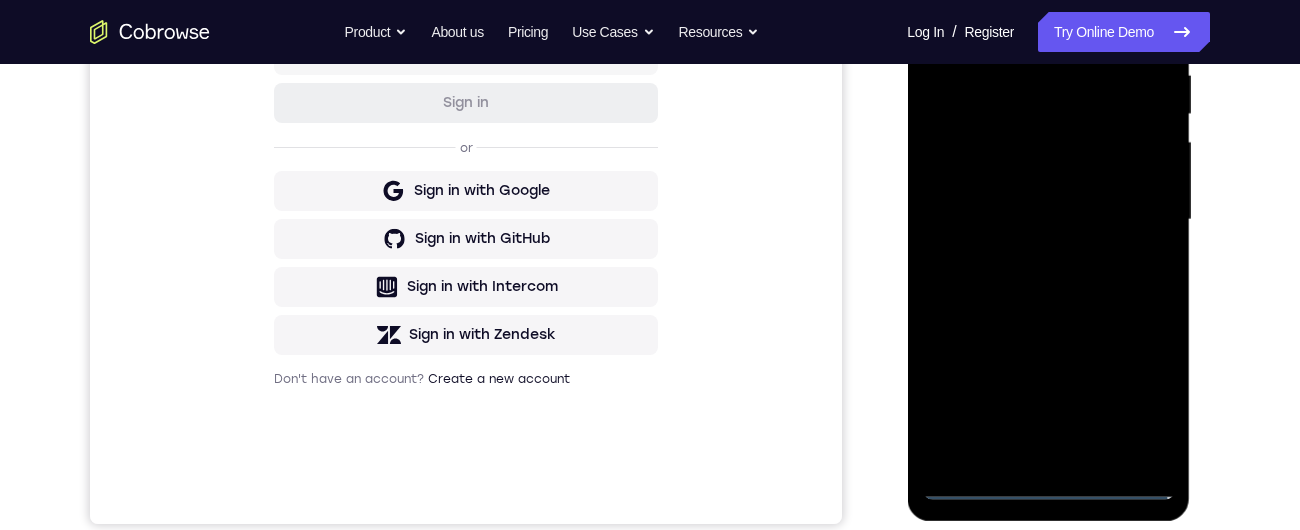 click at bounding box center (1048, 220) 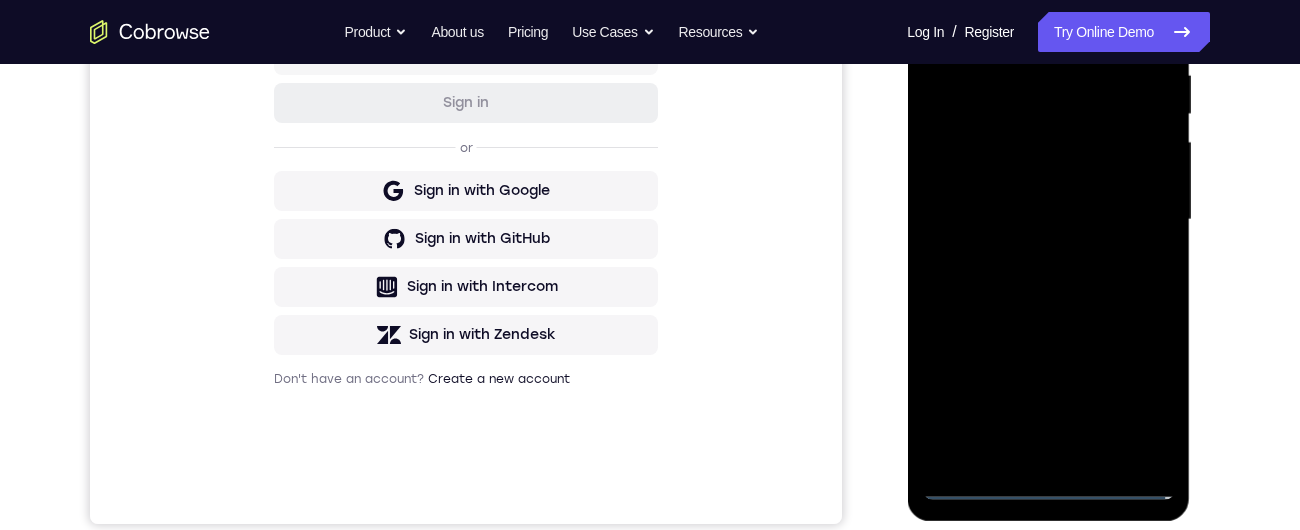 scroll, scrollTop: 207, scrollLeft: 0, axis: vertical 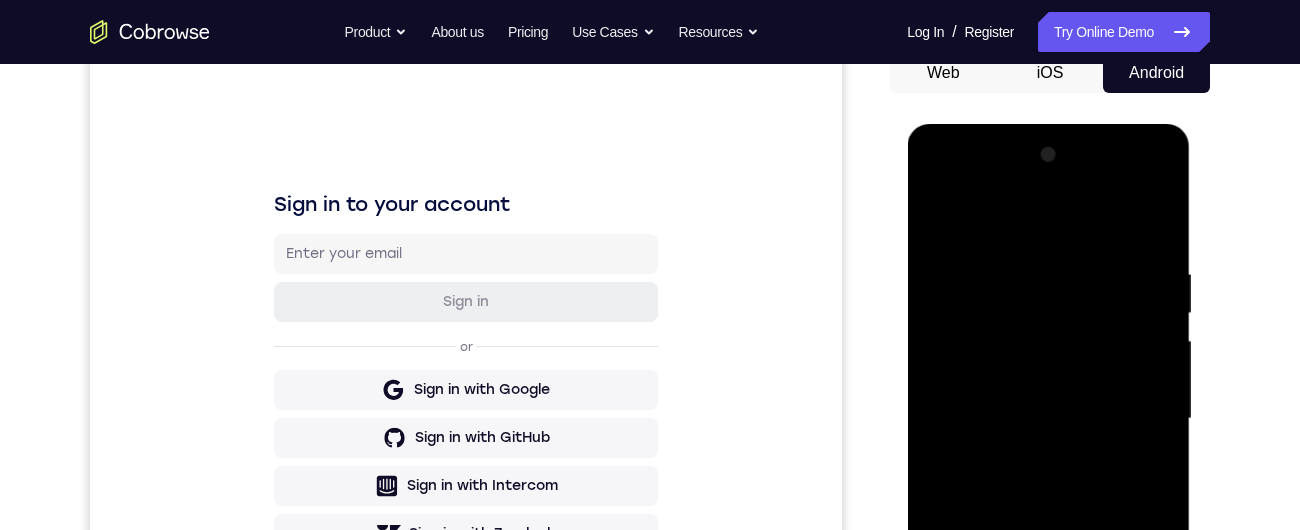 click at bounding box center [1048, 419] 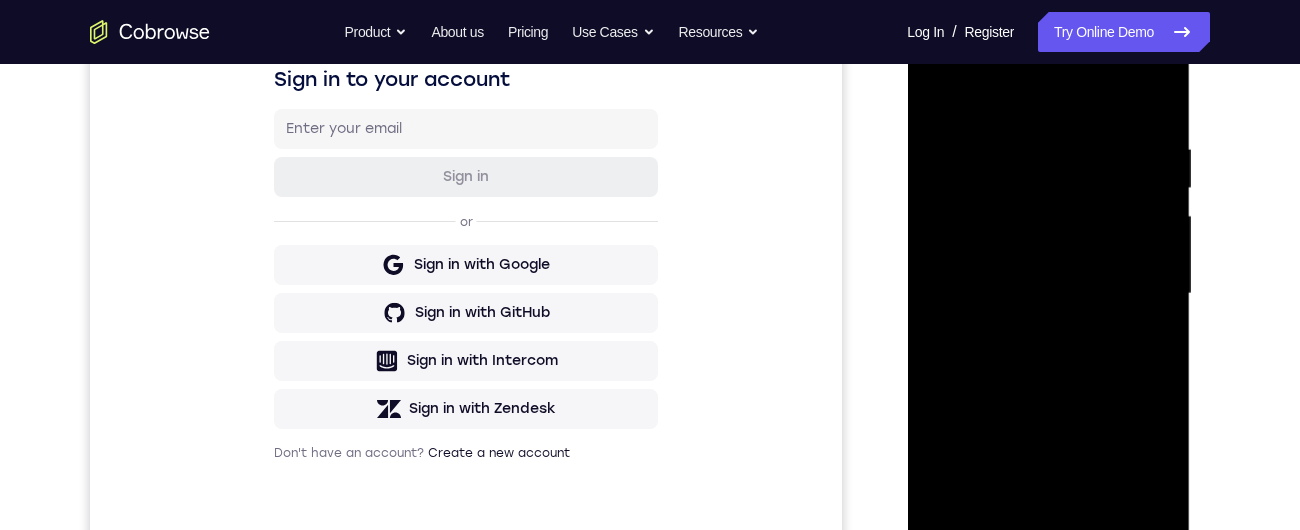 click at bounding box center (1048, 294) 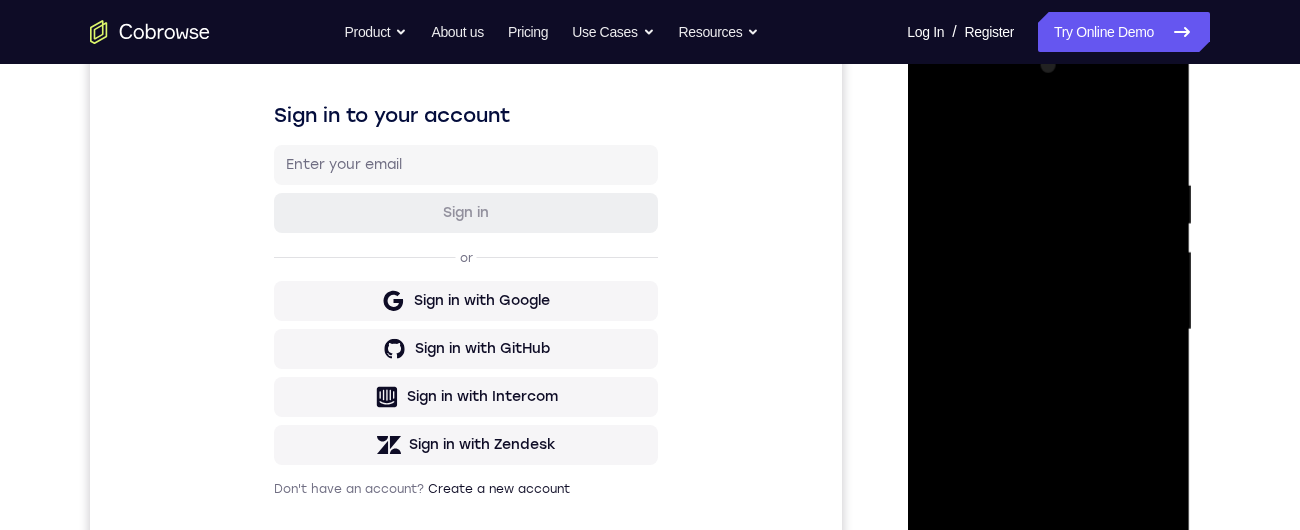 click at bounding box center [1048, 330] 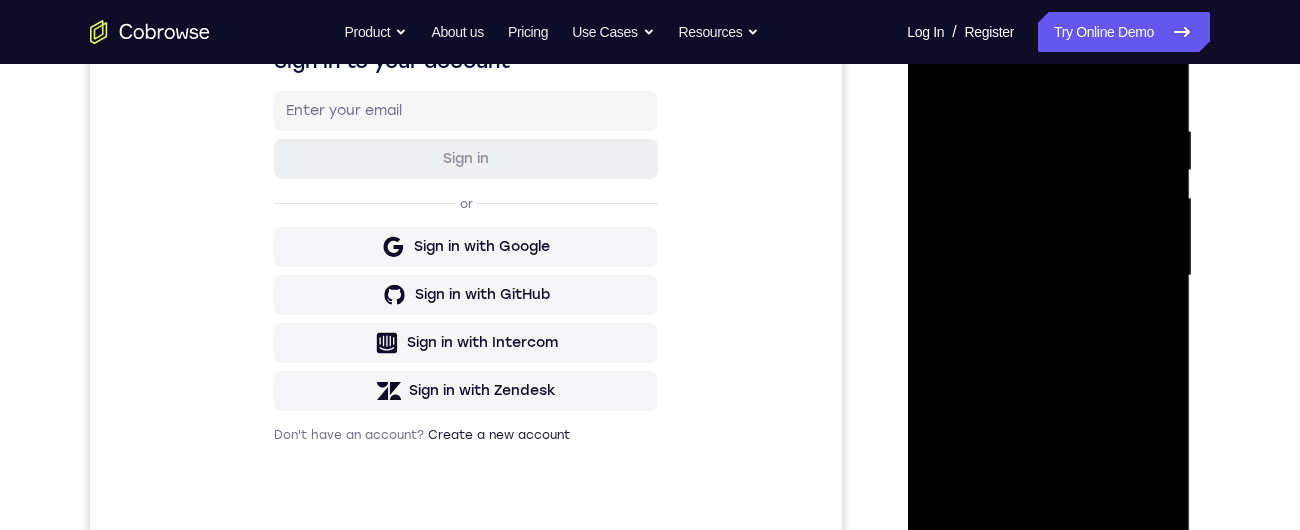 click at bounding box center (1048, 276) 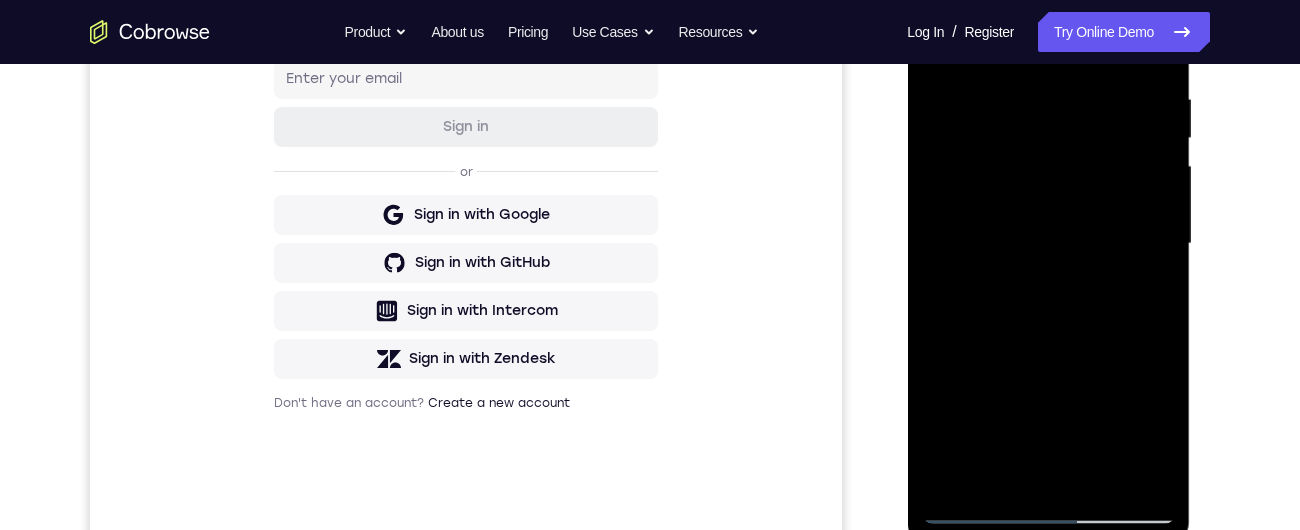 click at bounding box center [1048, 244] 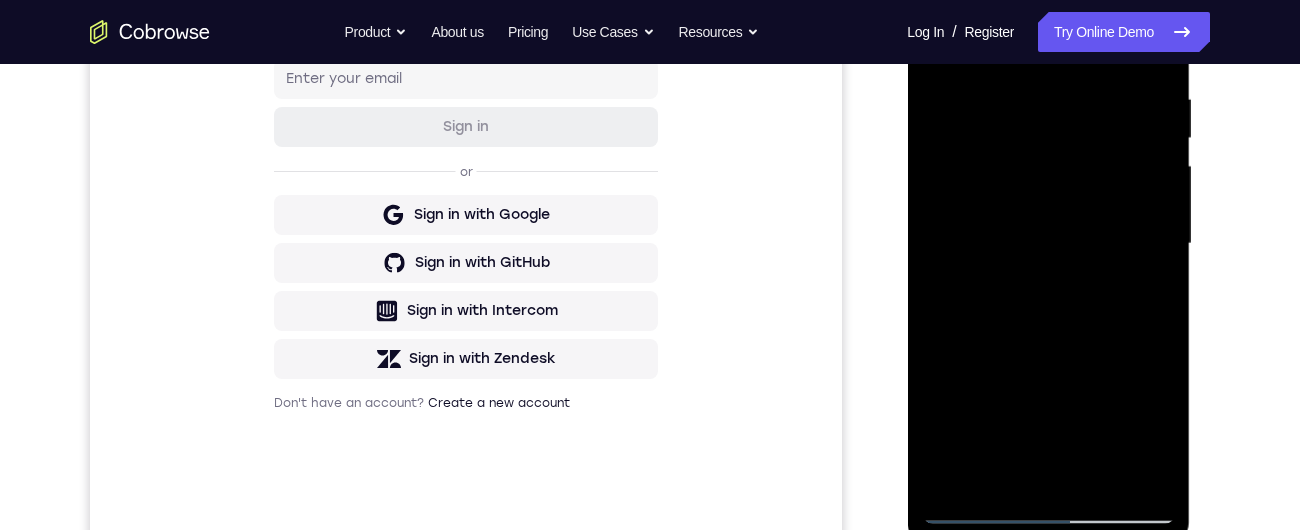 scroll, scrollTop: 221, scrollLeft: 0, axis: vertical 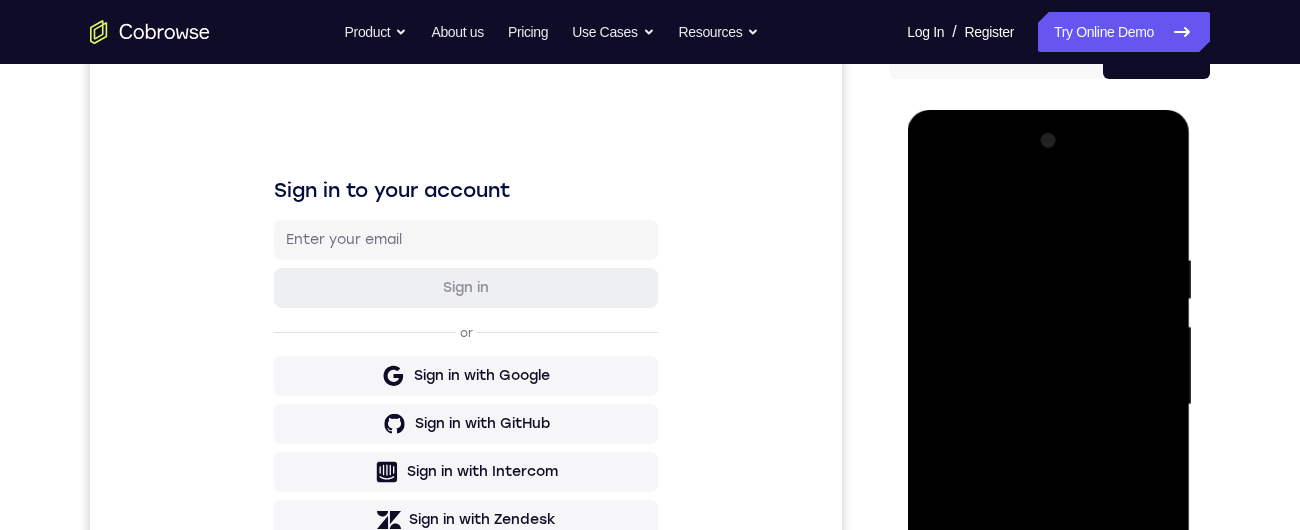 click at bounding box center (1048, 405) 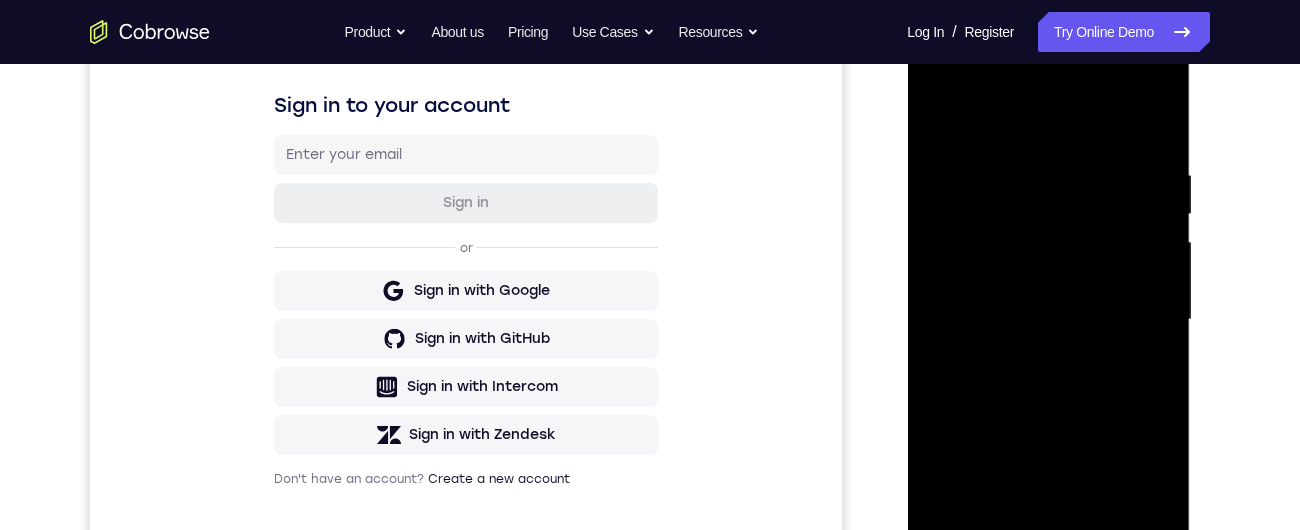 scroll, scrollTop: 388, scrollLeft: 0, axis: vertical 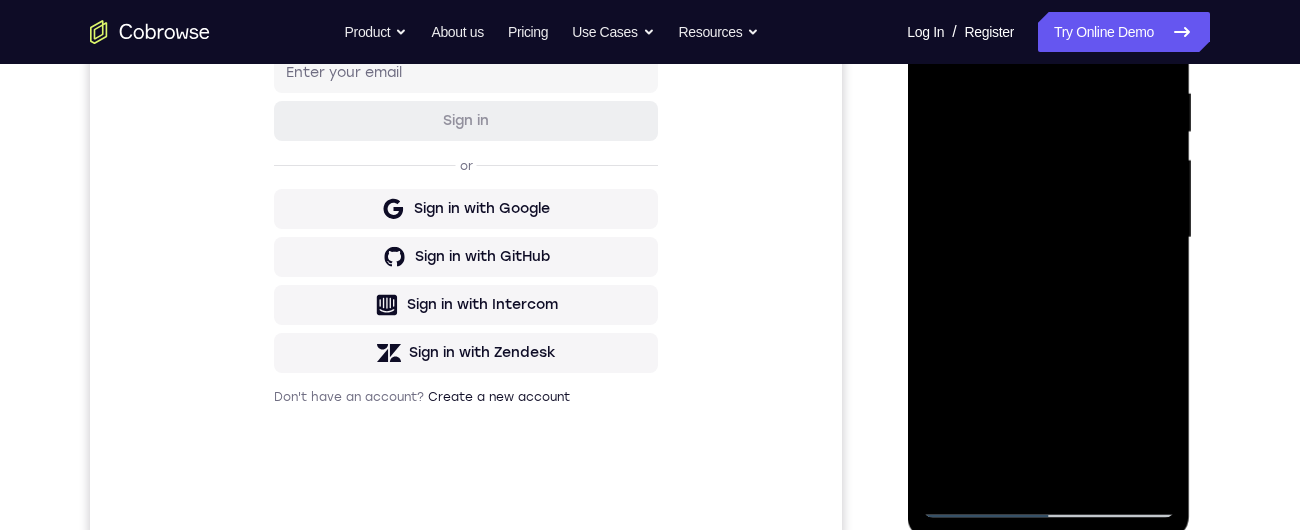 click at bounding box center [1048, 238] 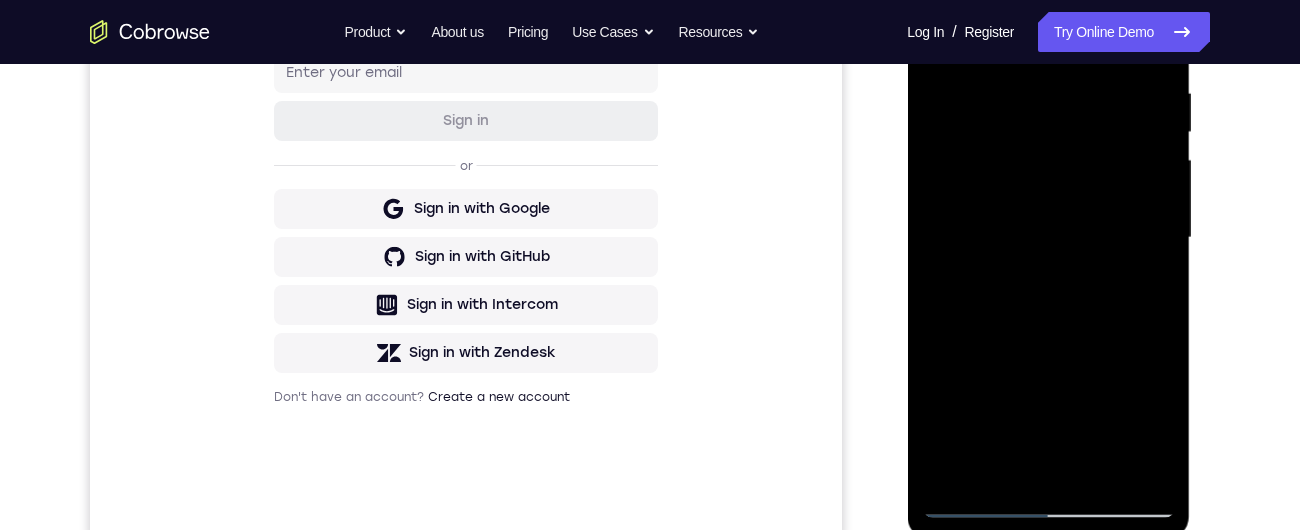 click at bounding box center [1048, 238] 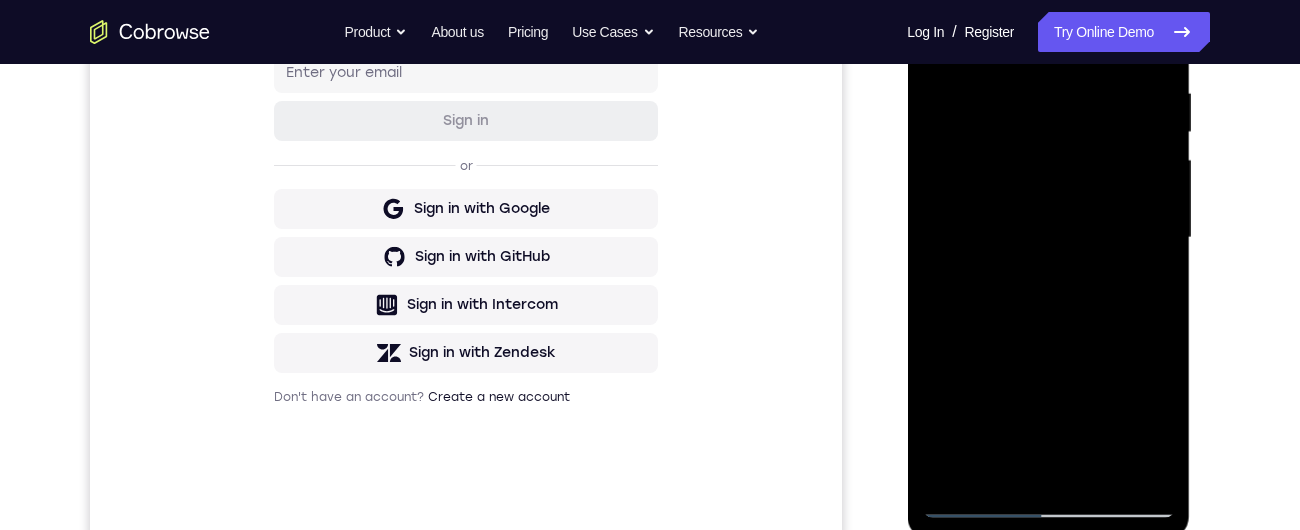 scroll, scrollTop: 293, scrollLeft: 0, axis: vertical 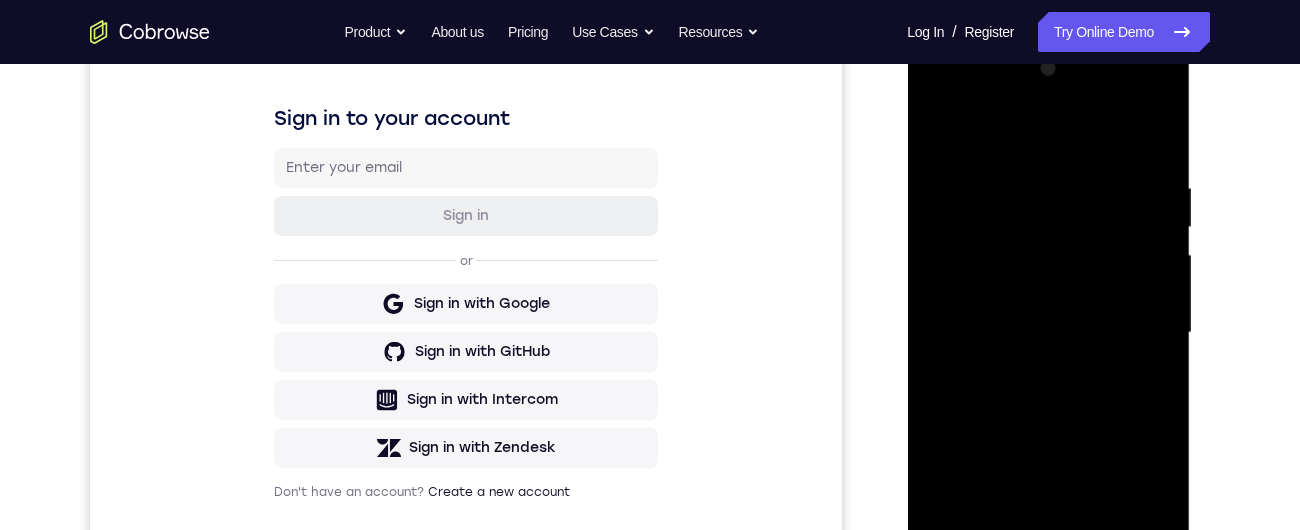 click at bounding box center (1048, 333) 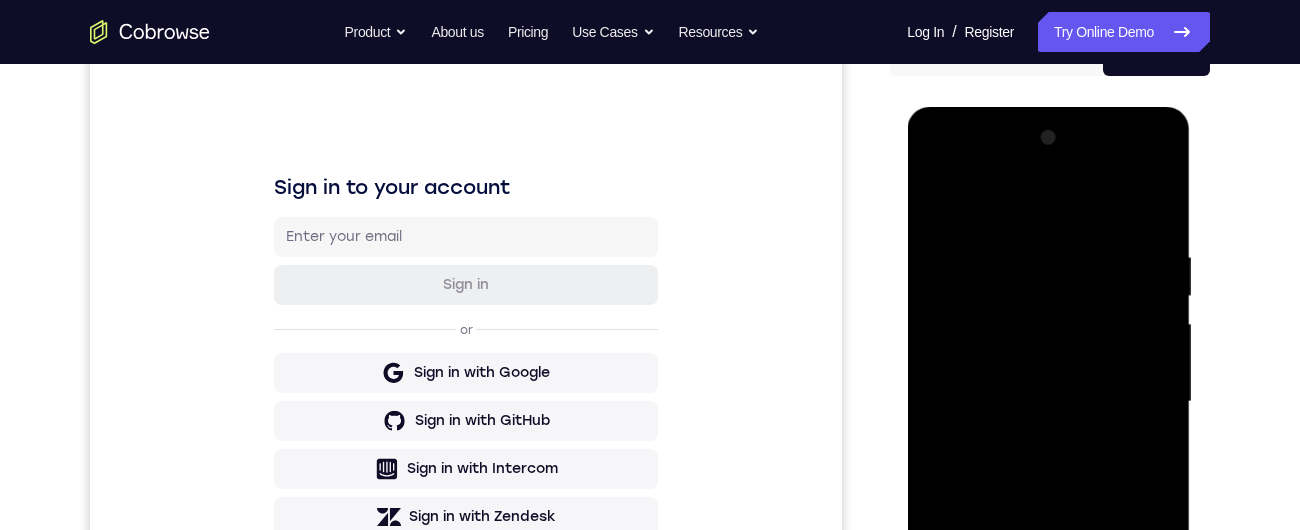 click at bounding box center [1048, 402] 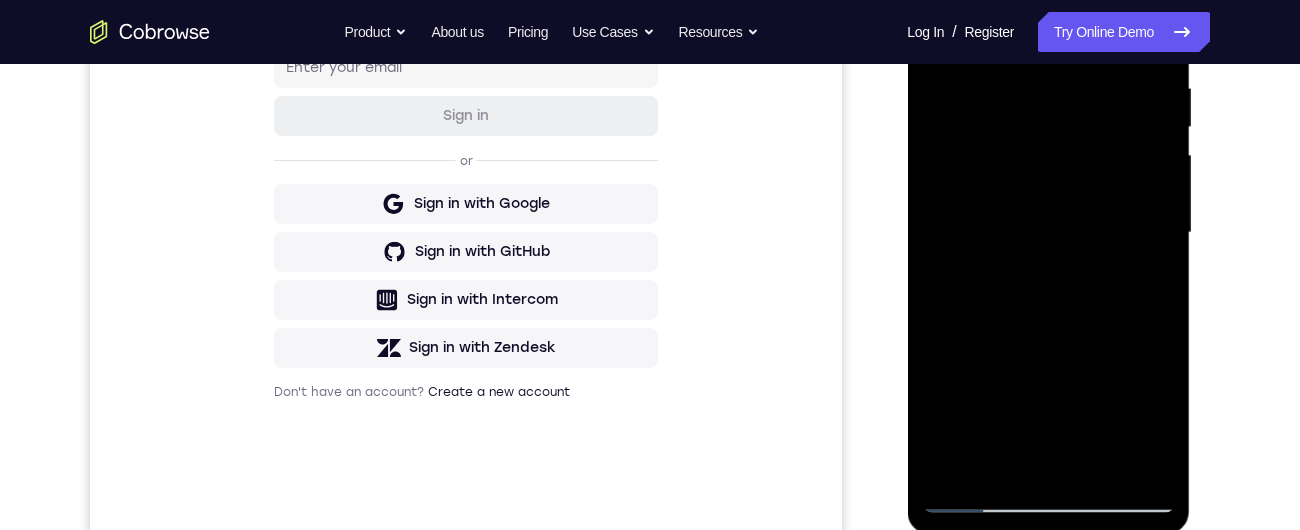 click at bounding box center (1048, 233) 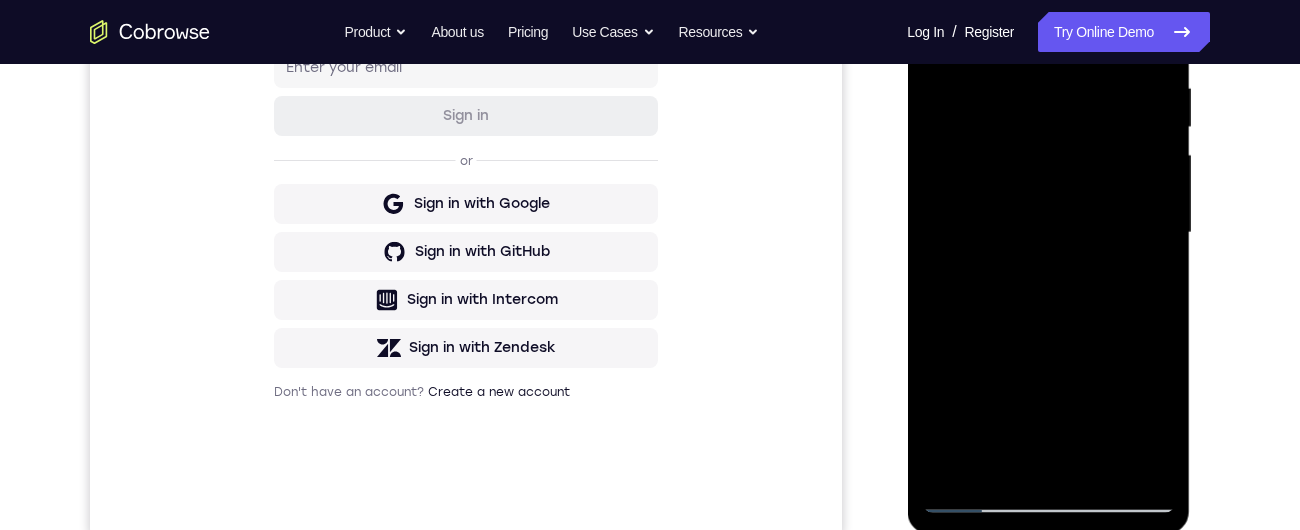 click at bounding box center [1048, 233] 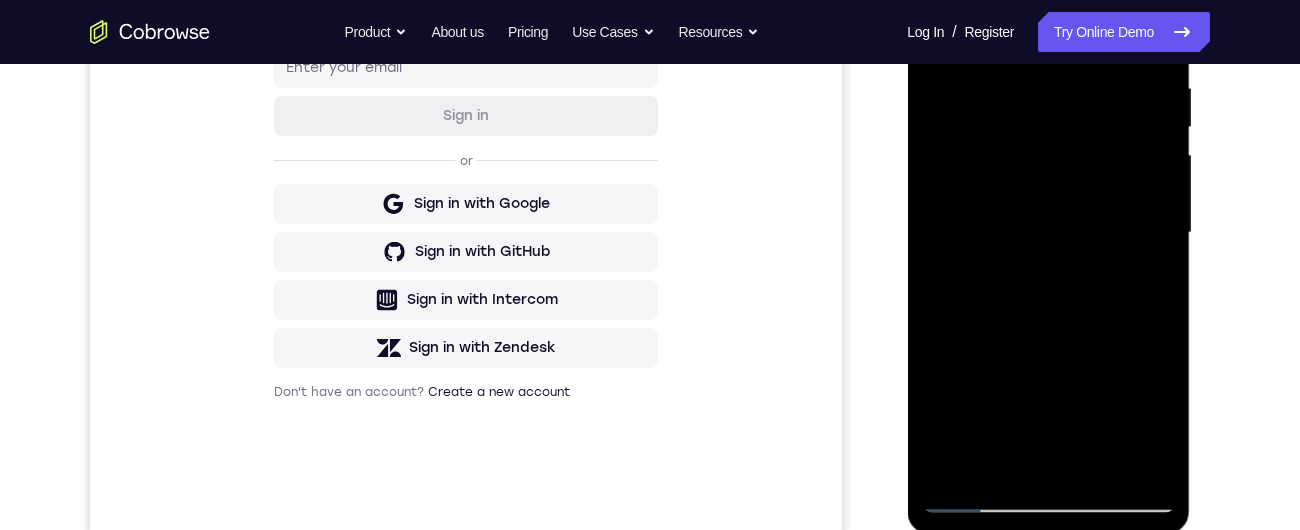 click at bounding box center (1048, 233) 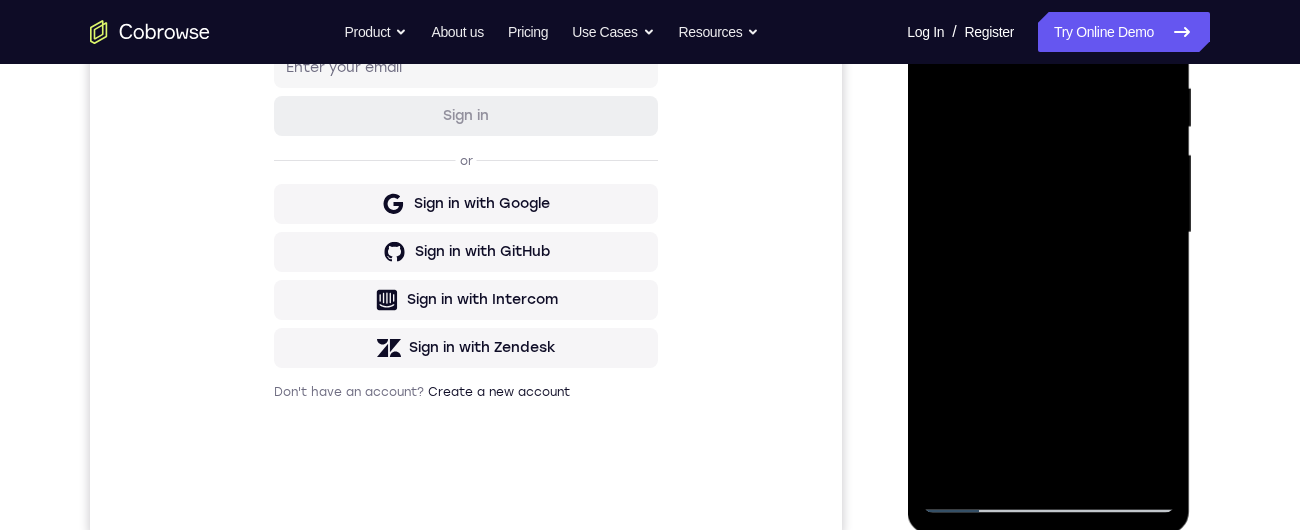 click at bounding box center (1048, 233) 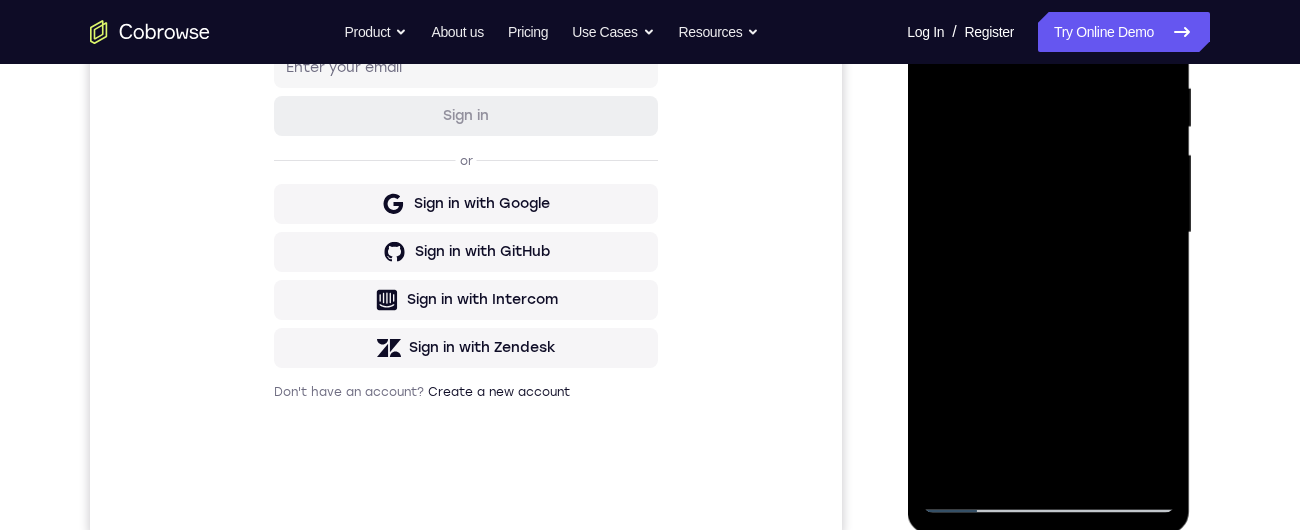 click at bounding box center [1048, 233] 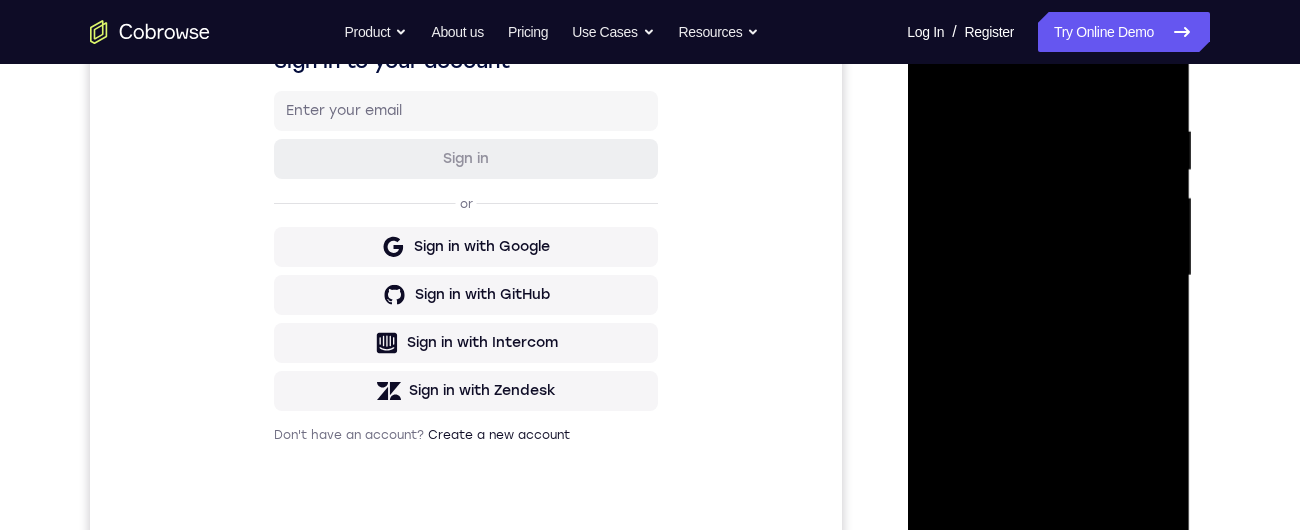 click at bounding box center (1048, 276) 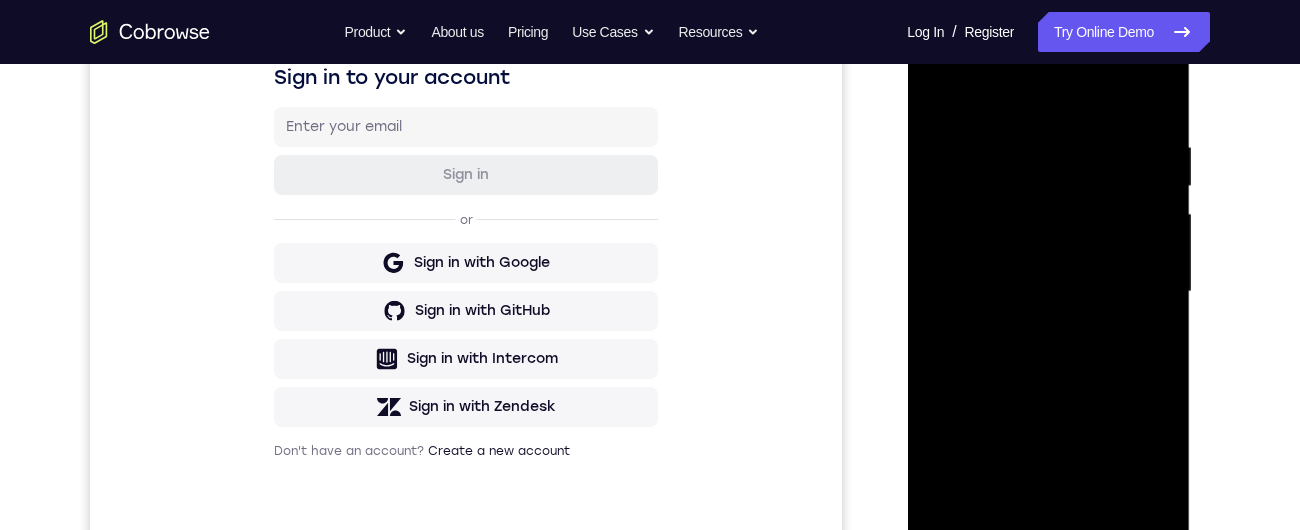 click at bounding box center (1048, 292) 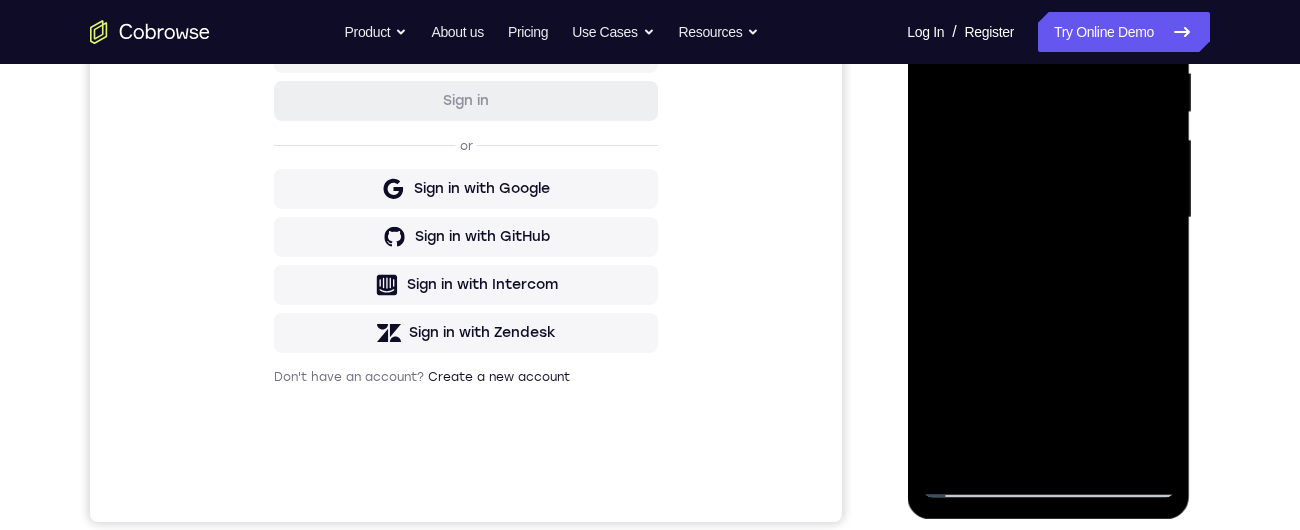 click at bounding box center [1048, 218] 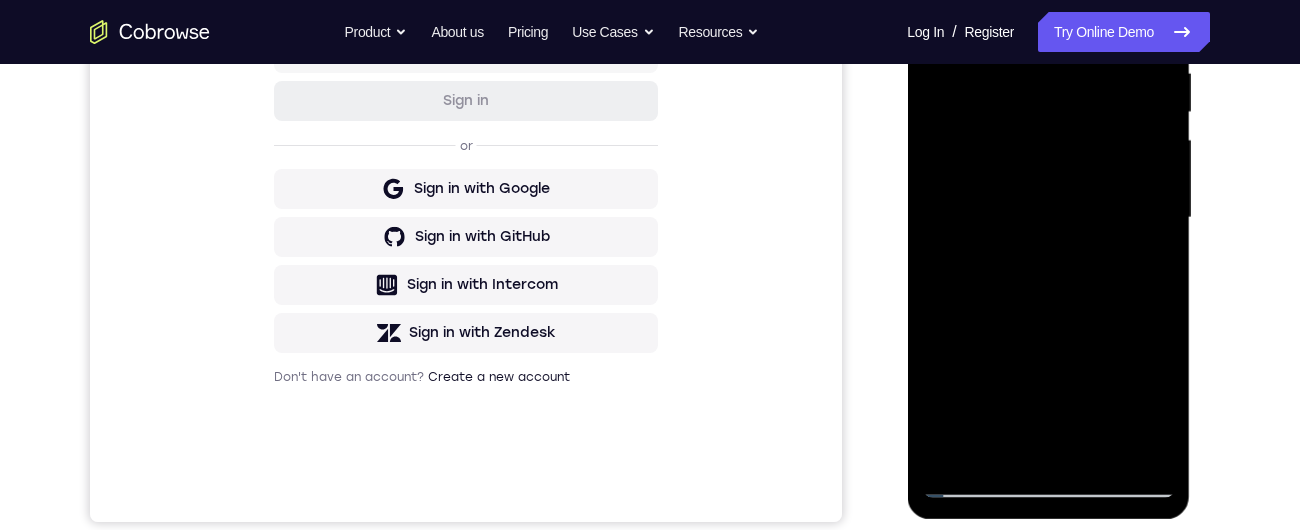 click at bounding box center [1048, 218] 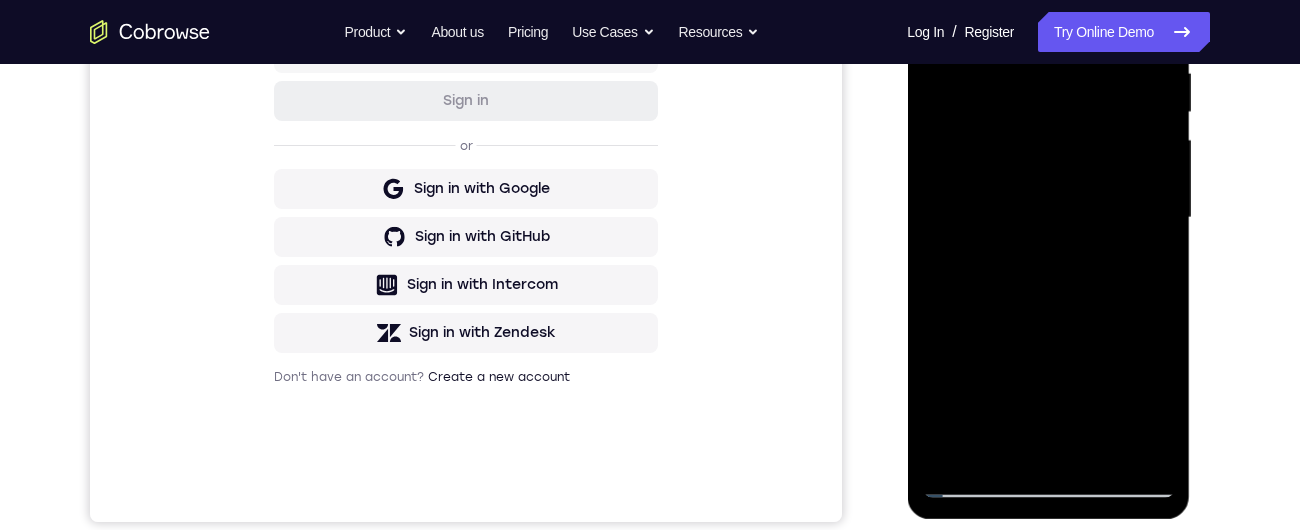 click at bounding box center [1048, 218] 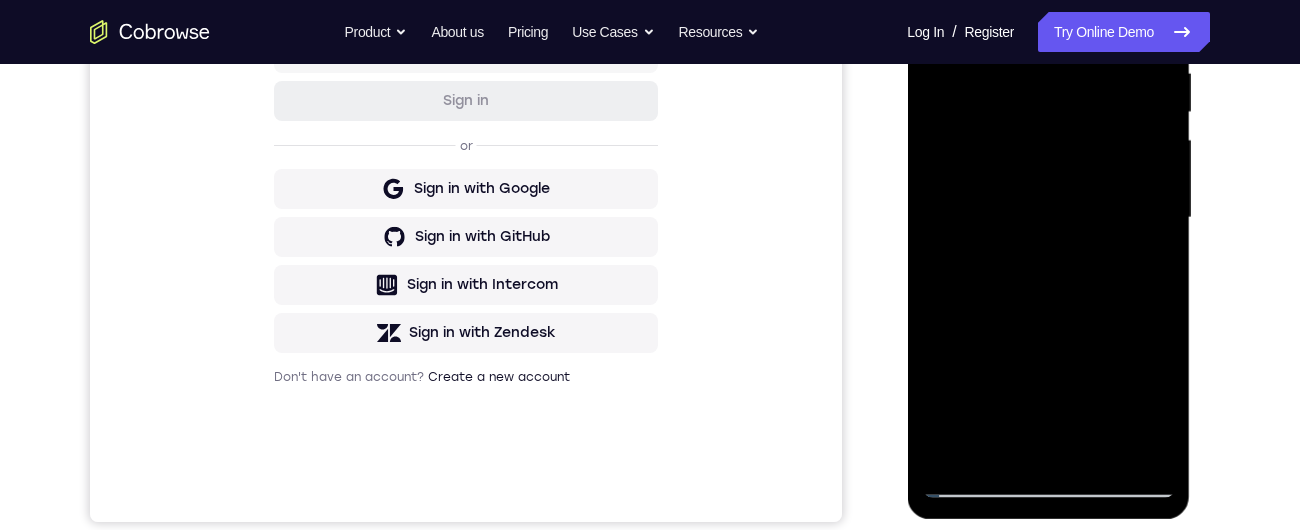 scroll, scrollTop: 263, scrollLeft: 0, axis: vertical 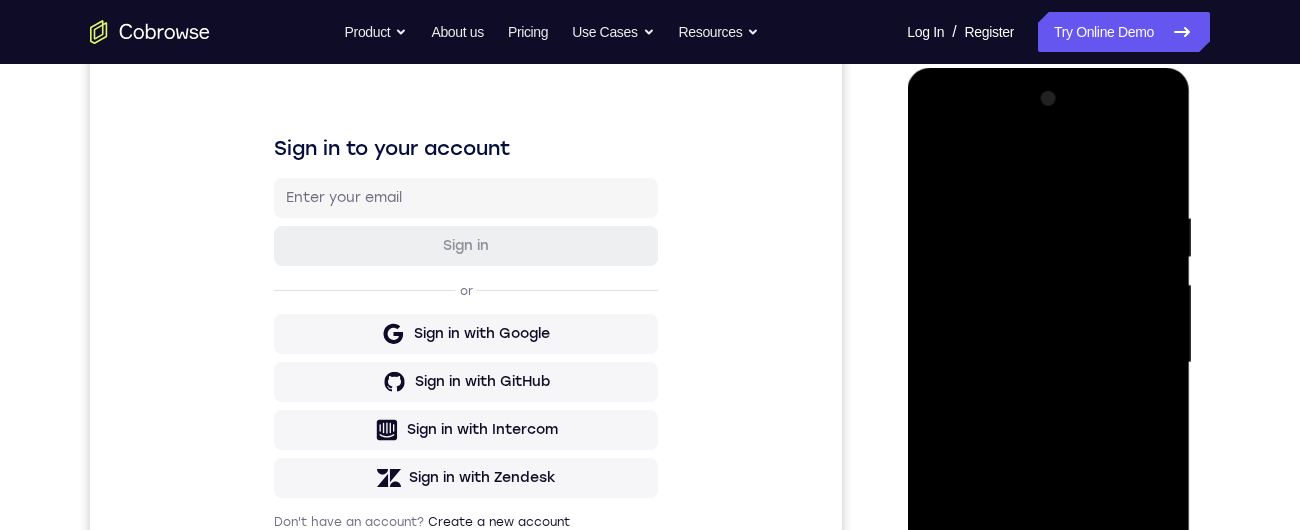 click at bounding box center (1048, 363) 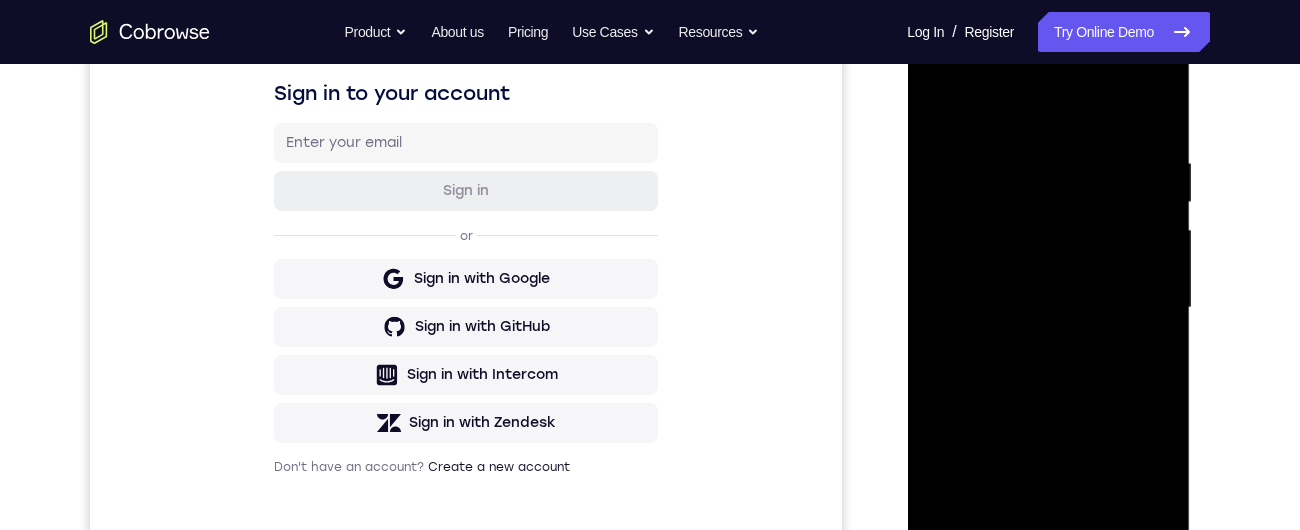 click at bounding box center (1048, 308) 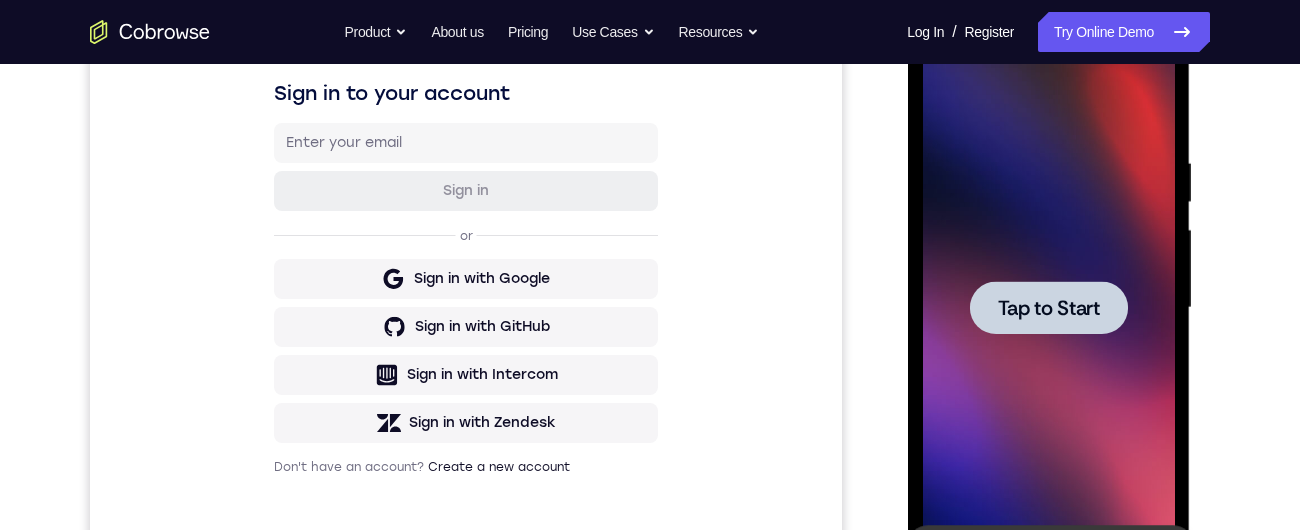 click at bounding box center (1048, 308) 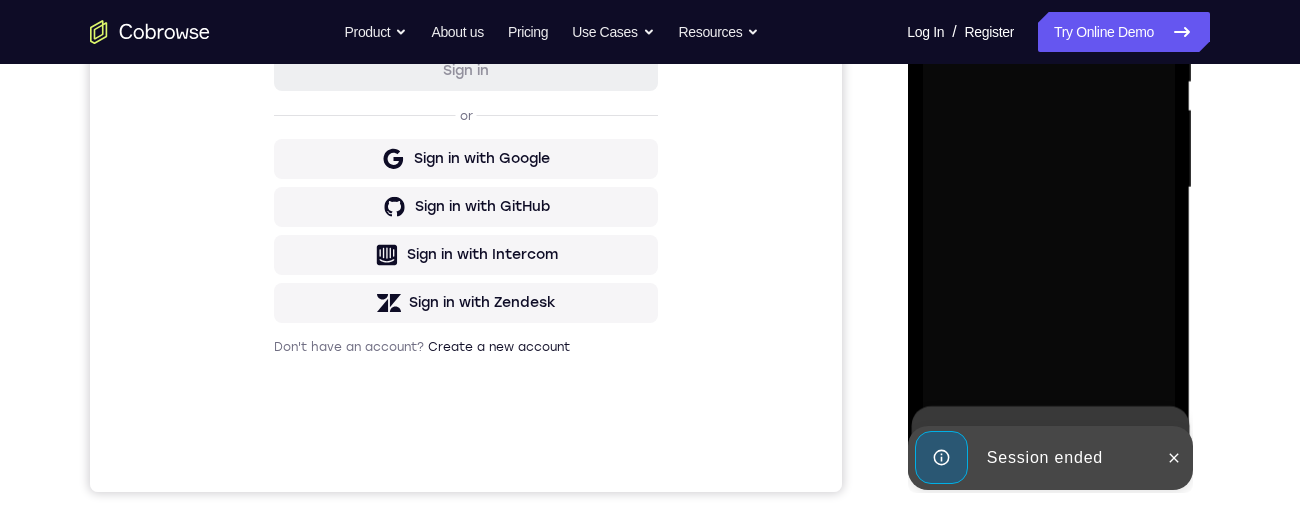 scroll, scrollTop: 0, scrollLeft: 0, axis: both 